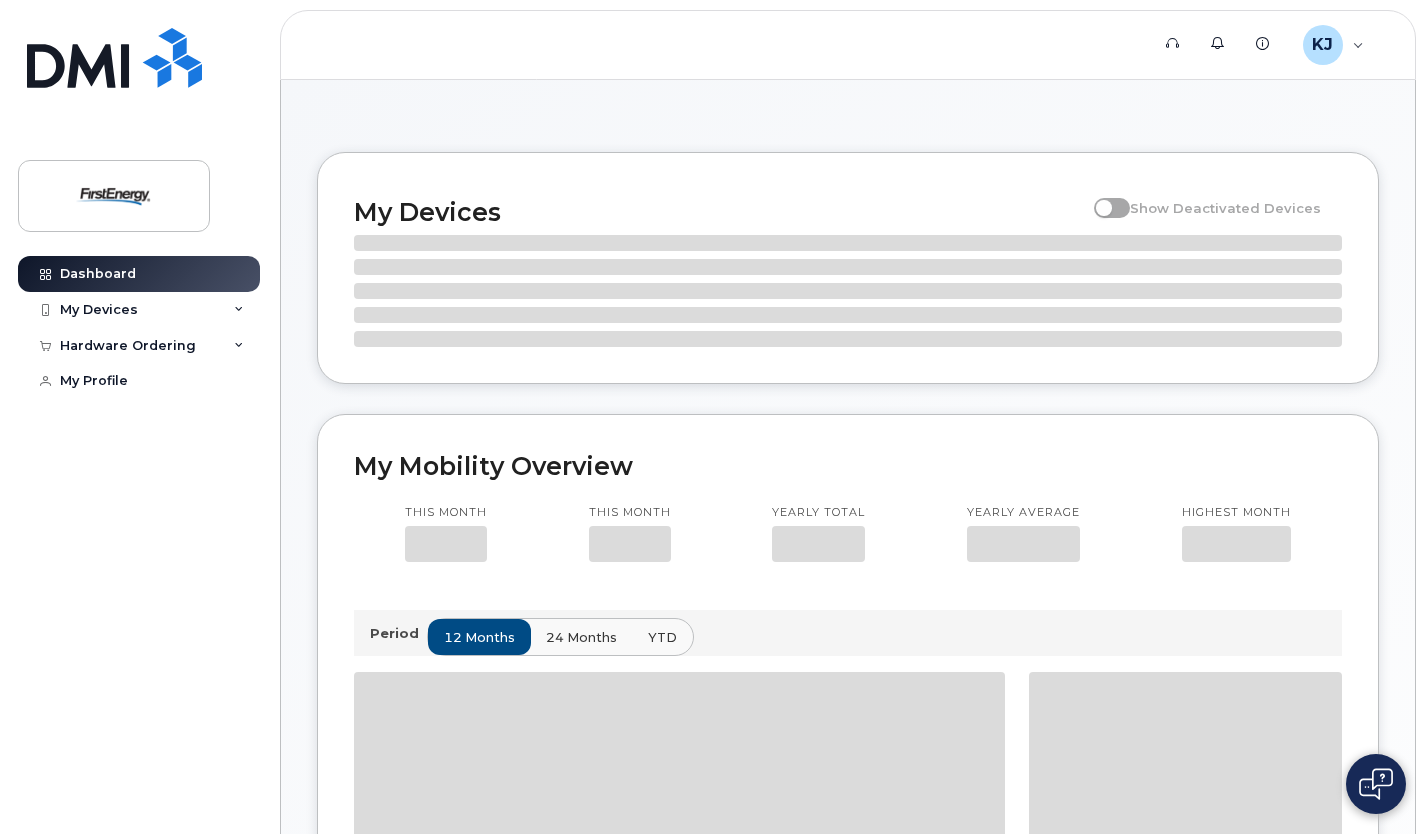 scroll, scrollTop: 0, scrollLeft: 0, axis: both 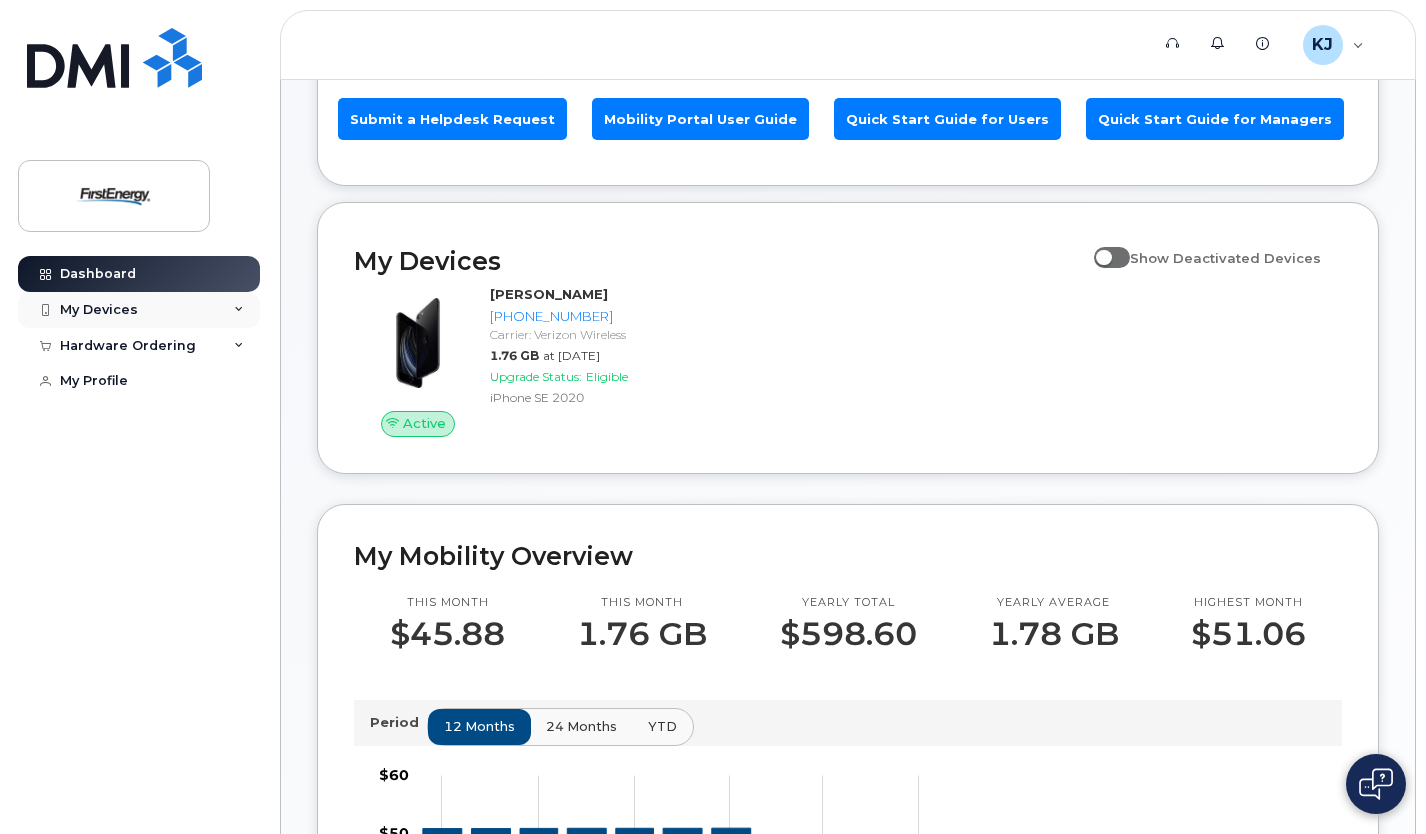 click on "My Devices" 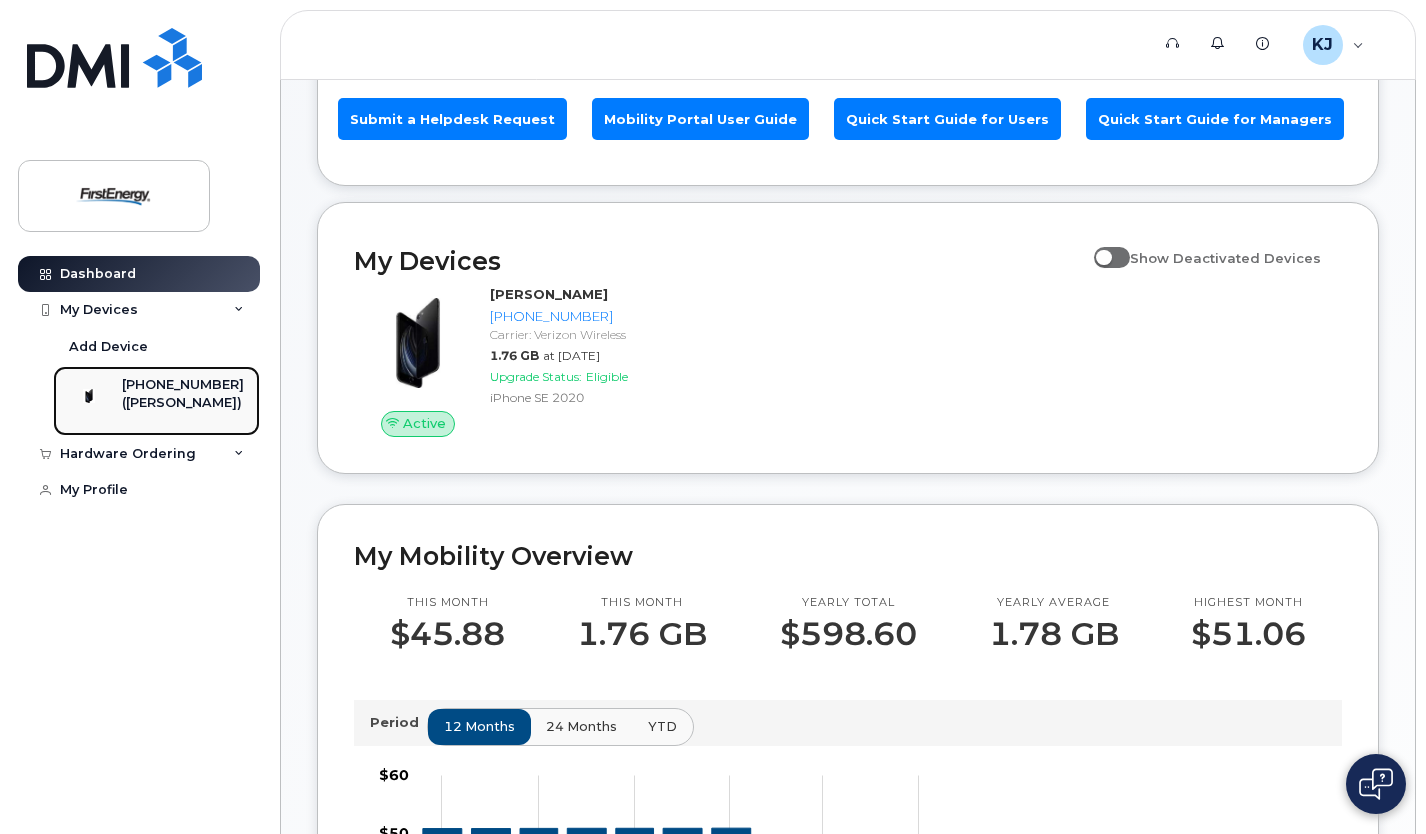click on "([PERSON_NAME])" 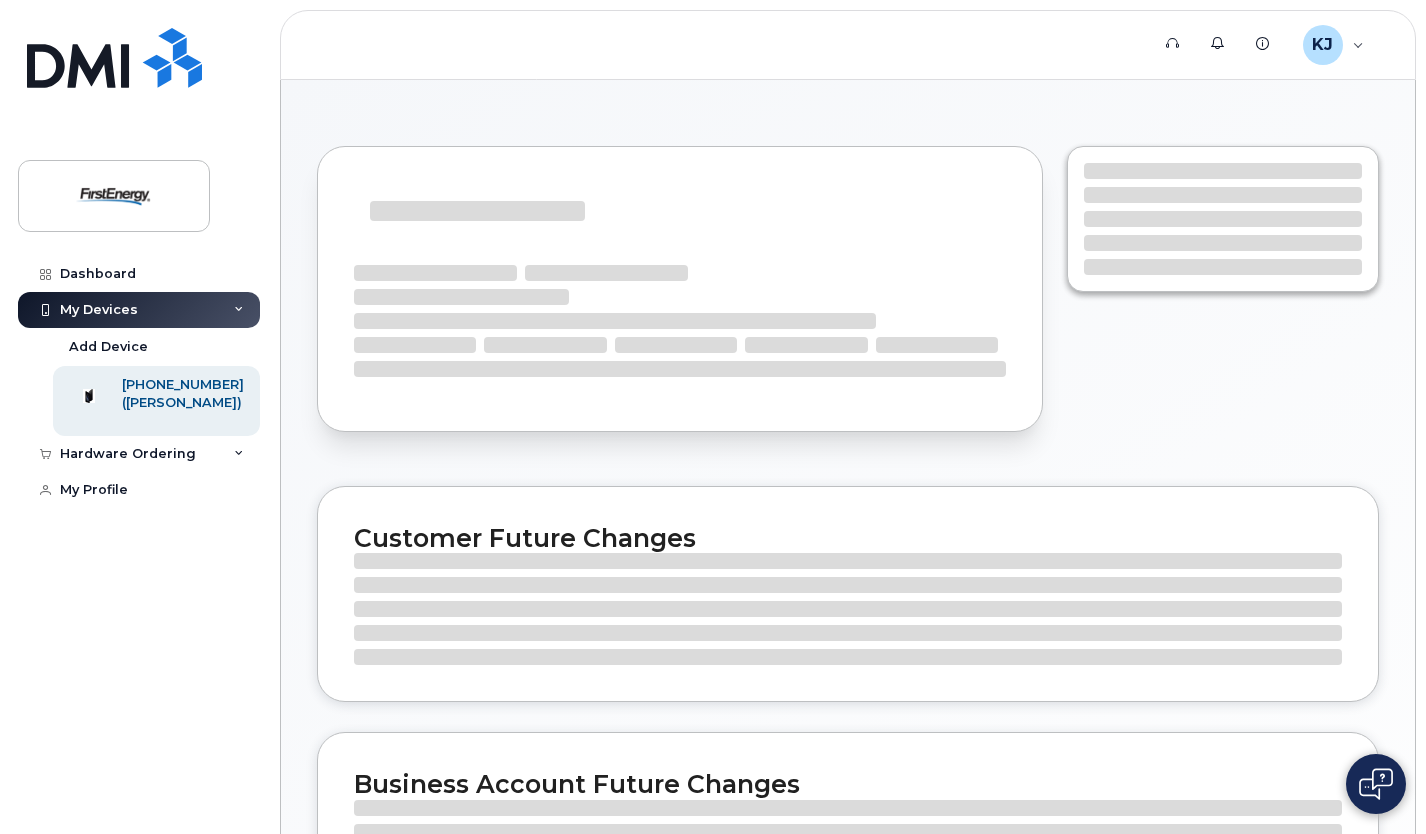 scroll, scrollTop: 0, scrollLeft: 0, axis: both 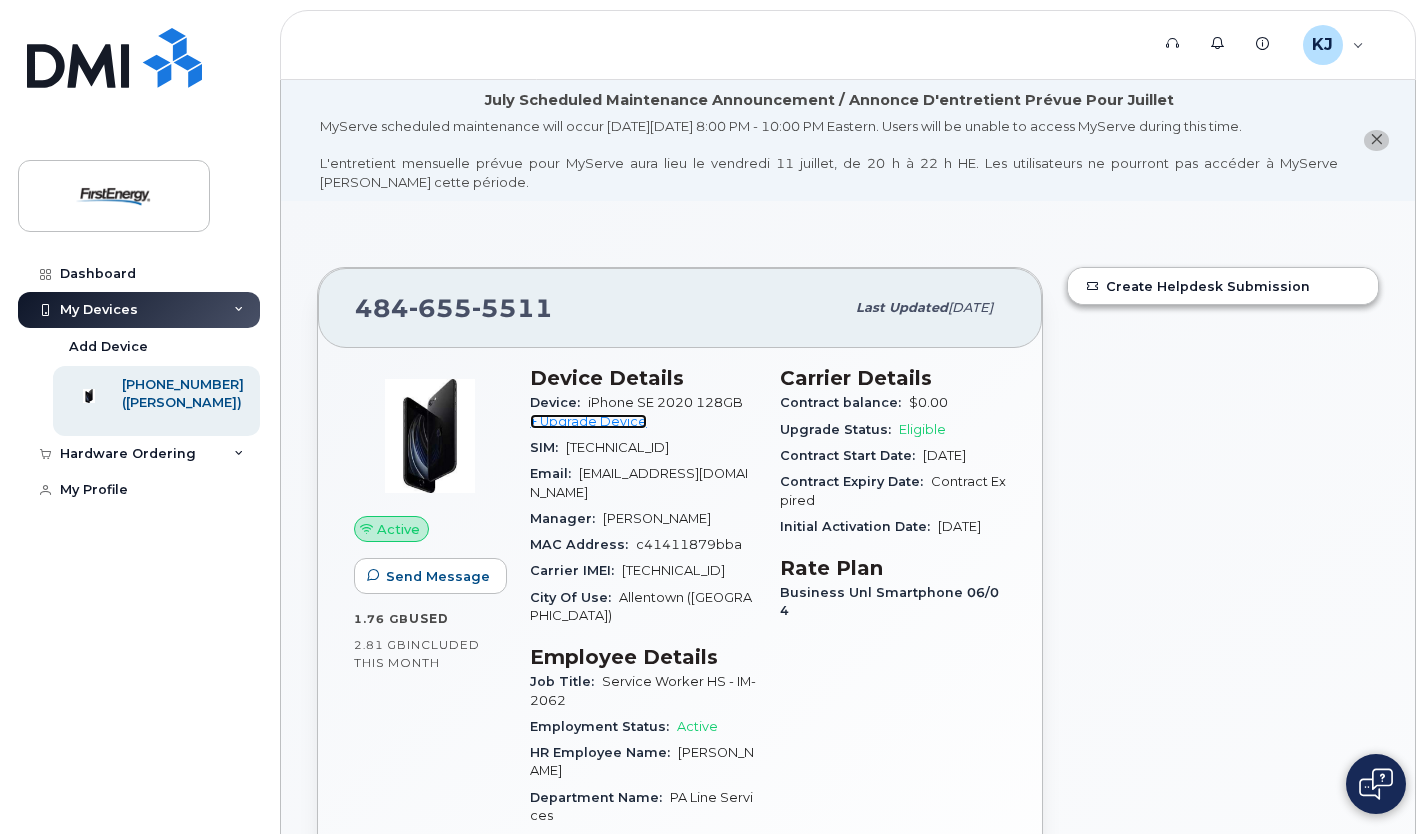 click on "+ Upgrade Device" 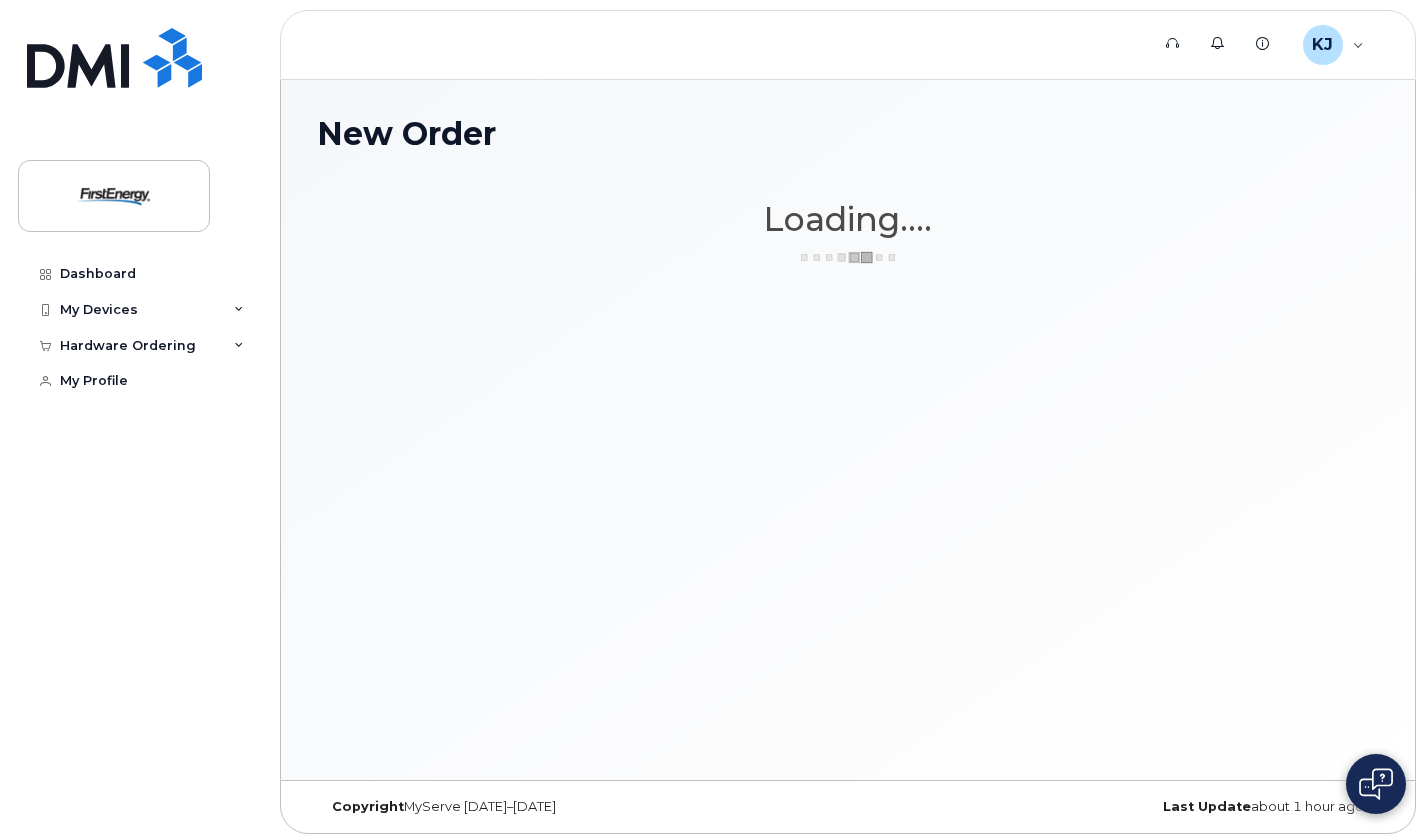 scroll, scrollTop: 0, scrollLeft: 0, axis: both 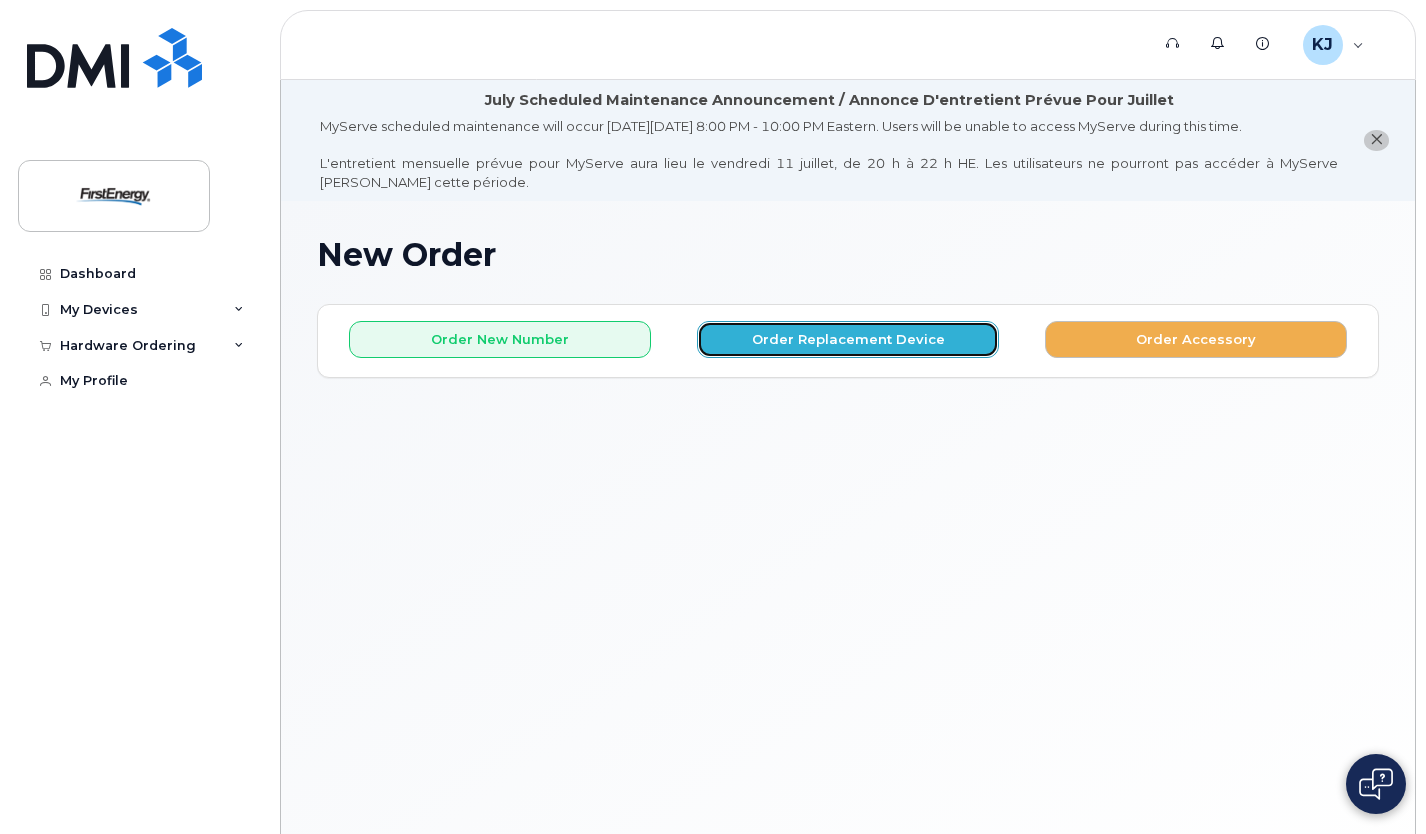 click on "Order Replacement Device" 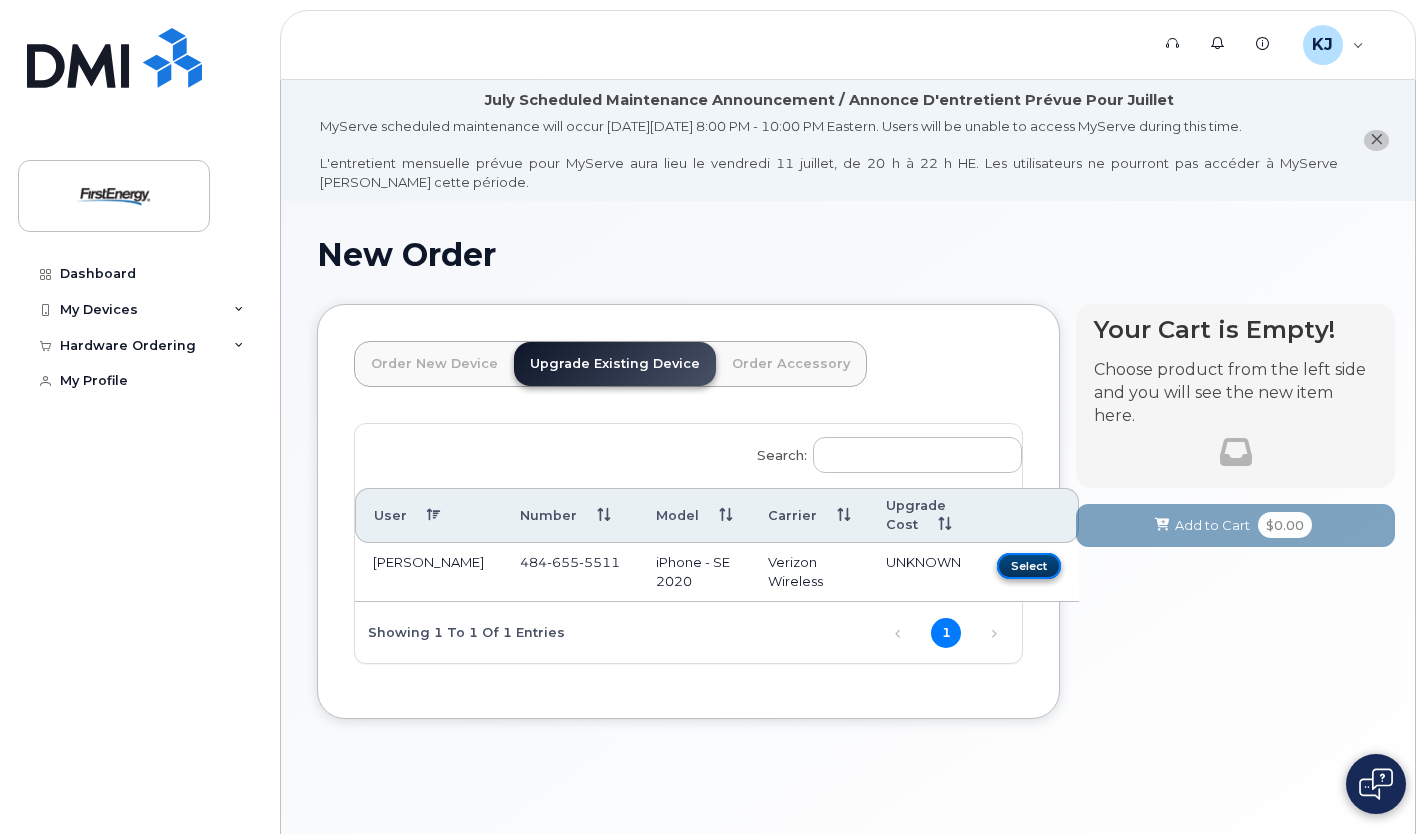 click on "Select" 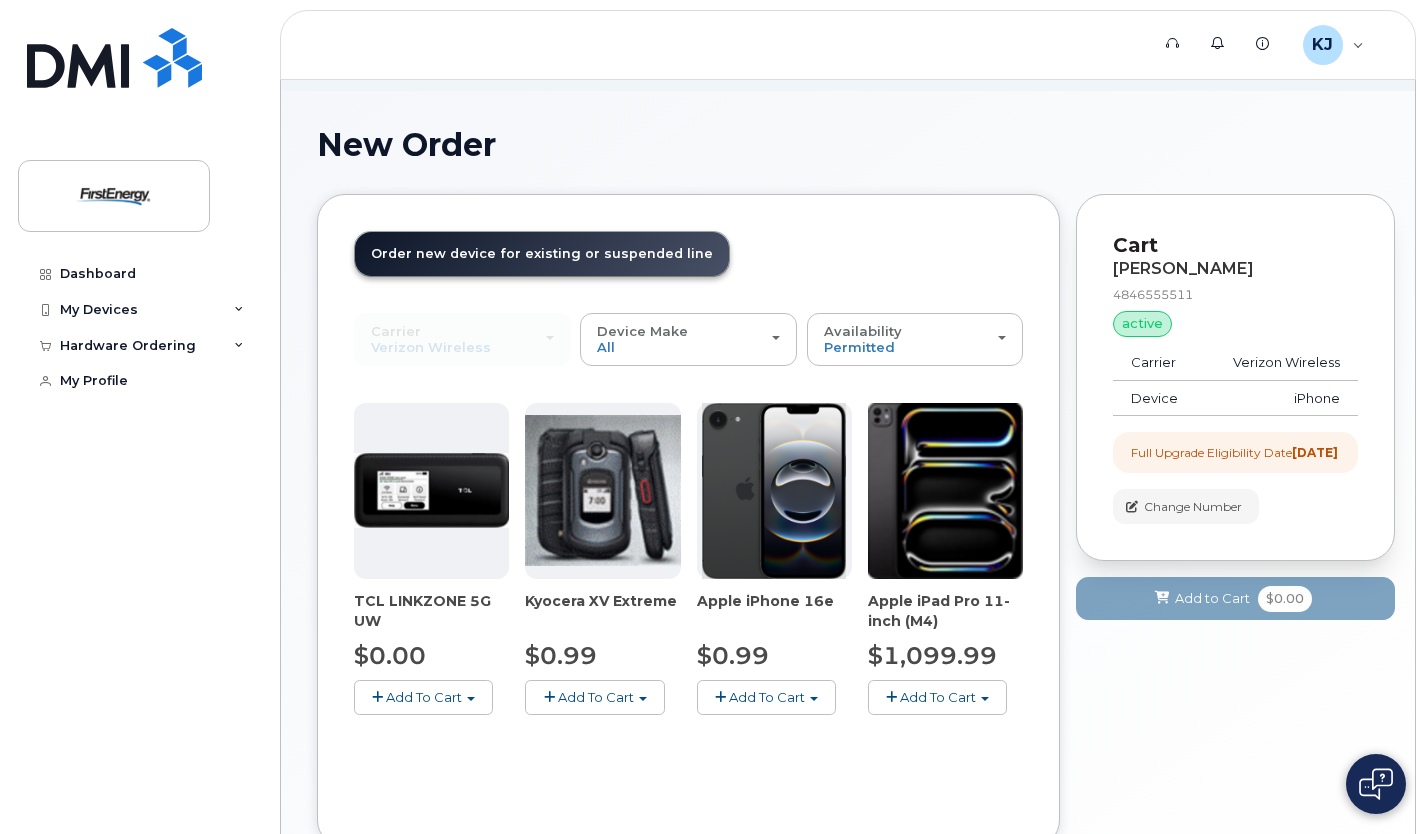 scroll, scrollTop: 138, scrollLeft: 0, axis: vertical 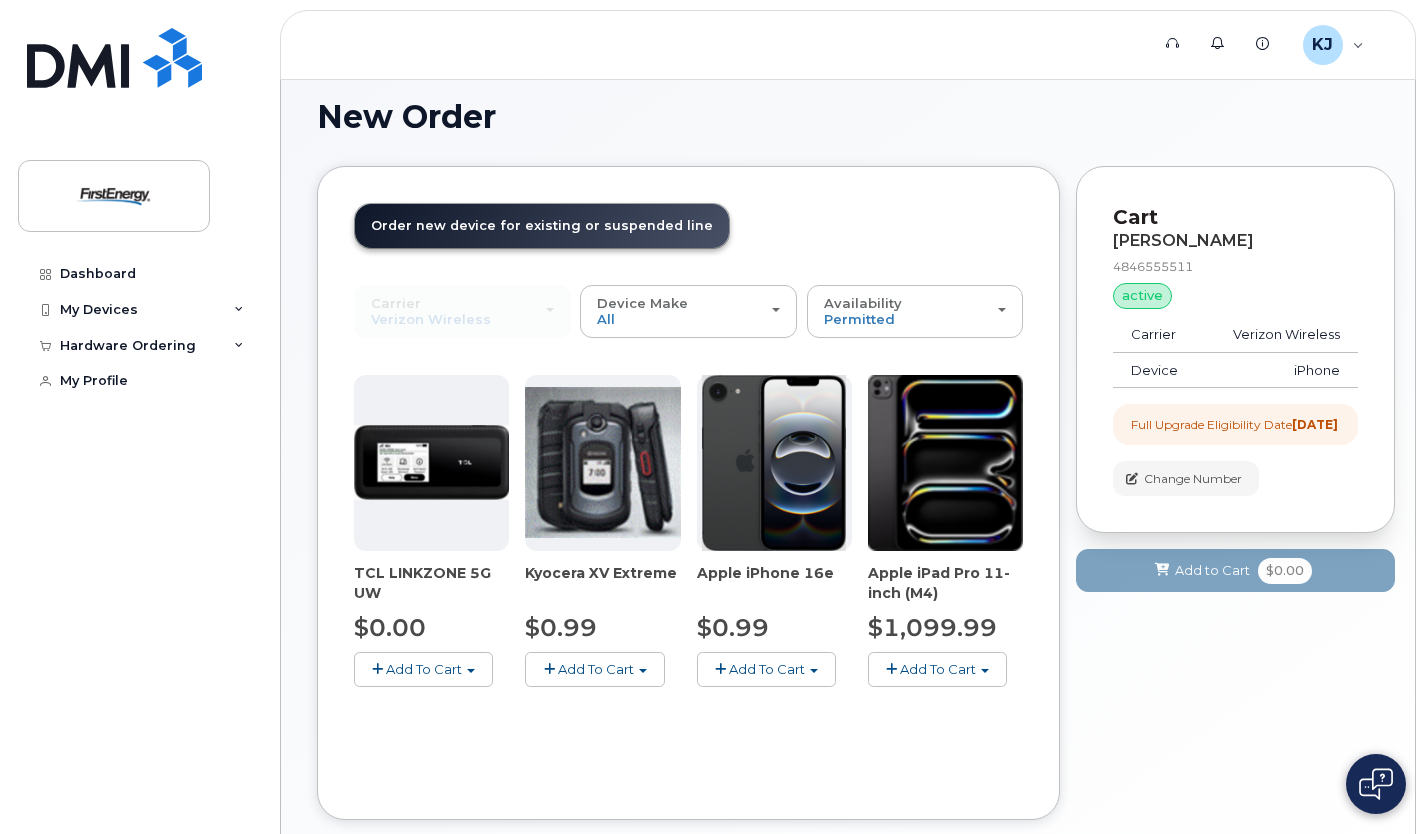 click on "Add To Cart" 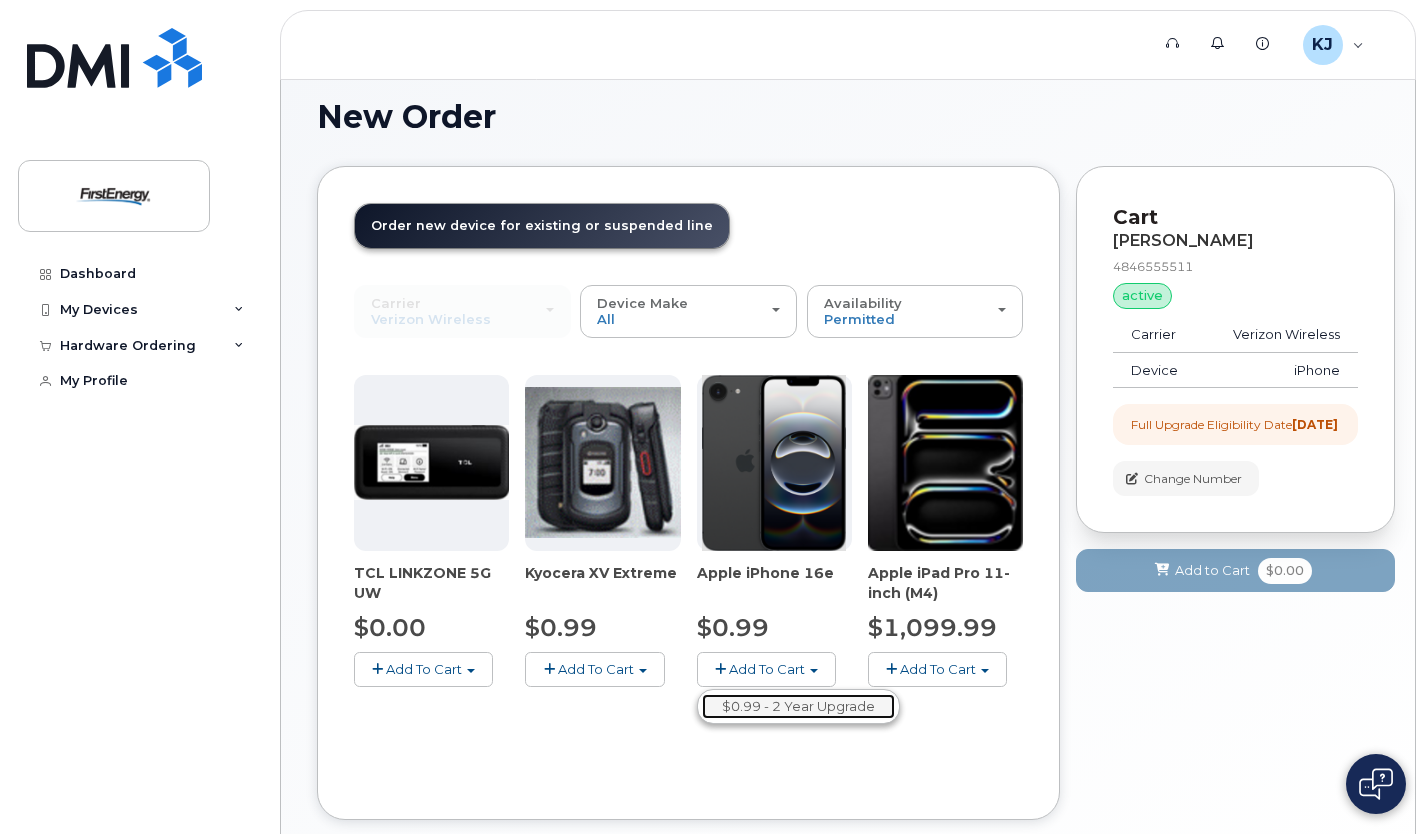 click on "$0.99 - 2 Year Upgrade" 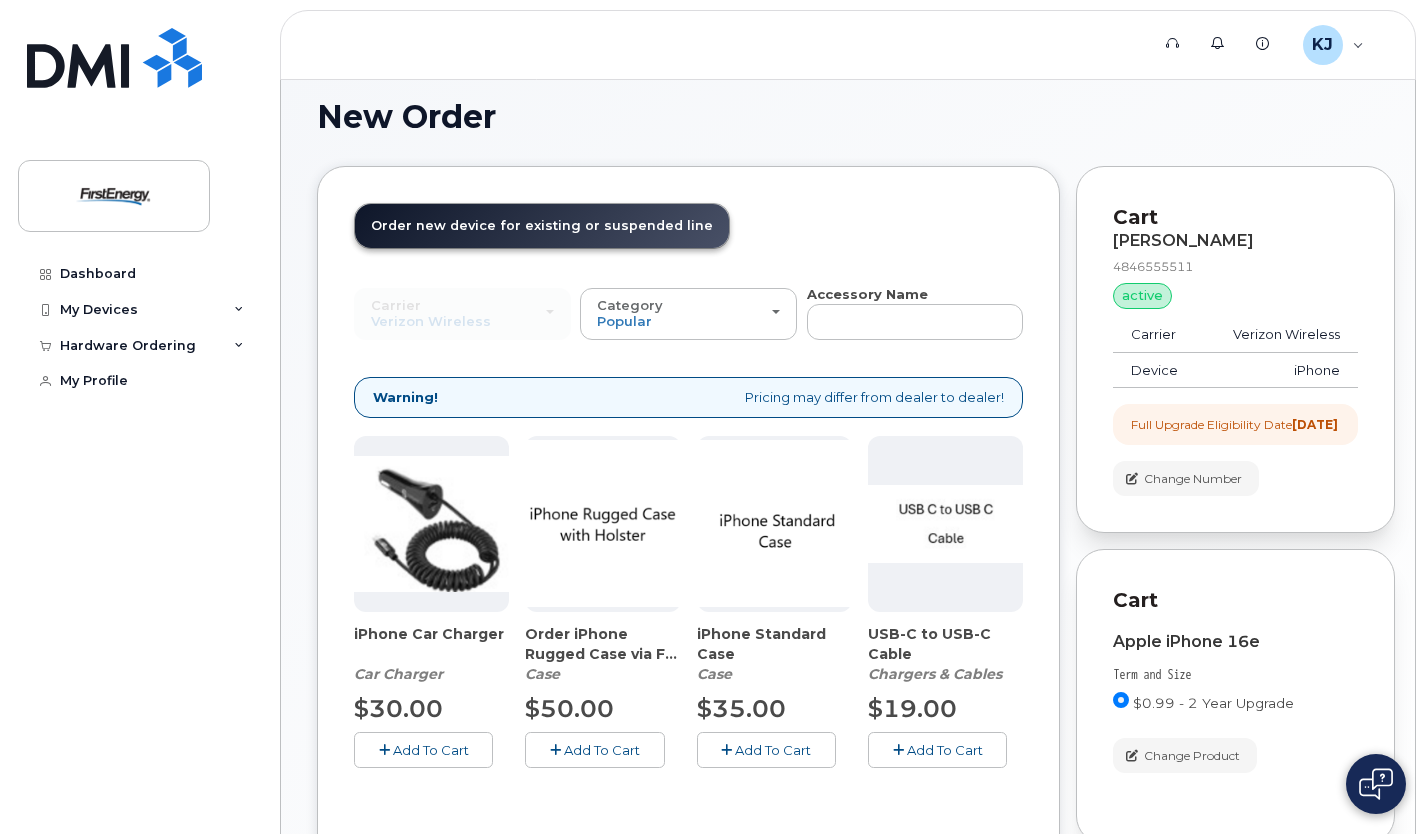 click on "Add To Cart" 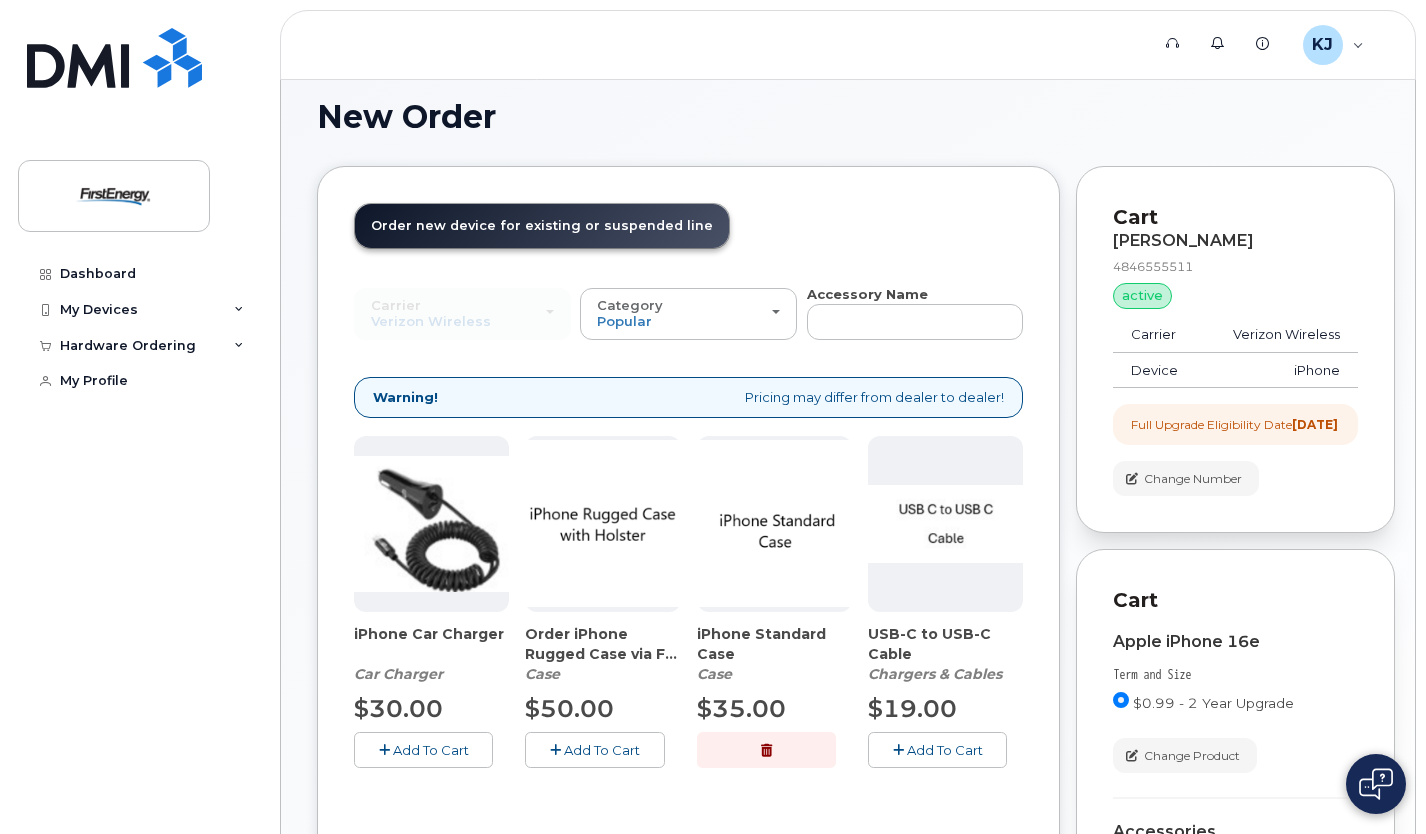 click on "Add To Cart" 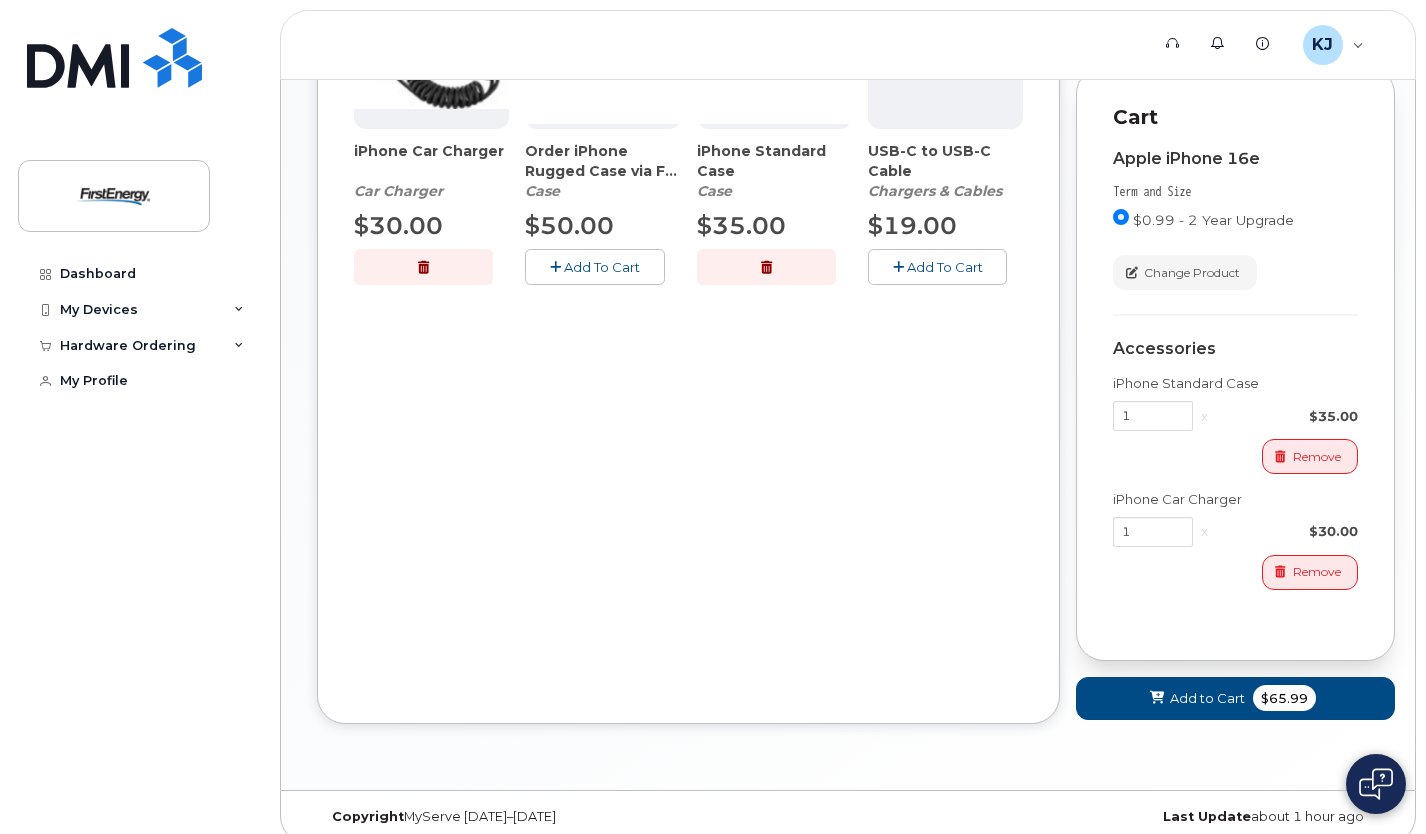 scroll, scrollTop: 646, scrollLeft: 0, axis: vertical 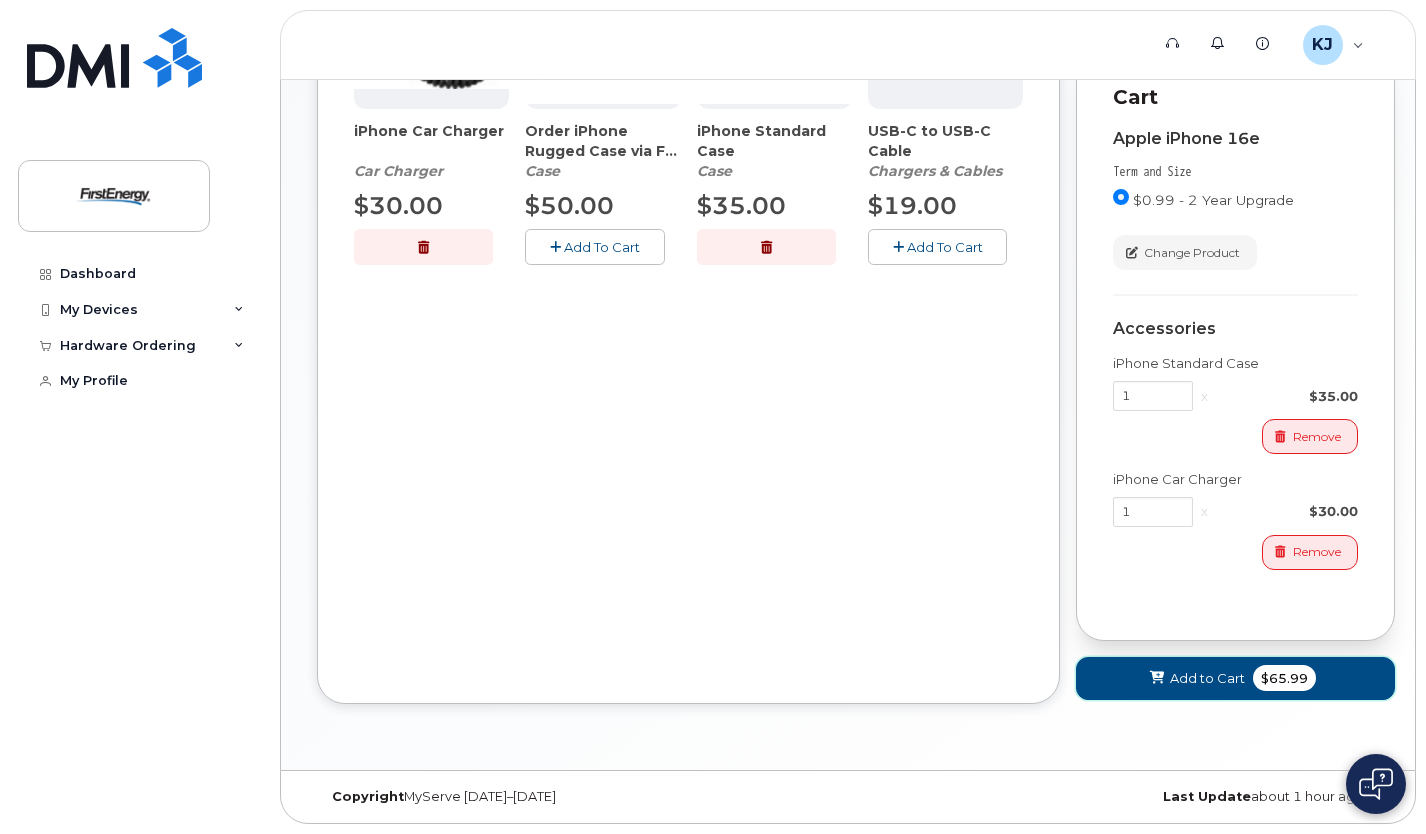 click on "Add to Cart" 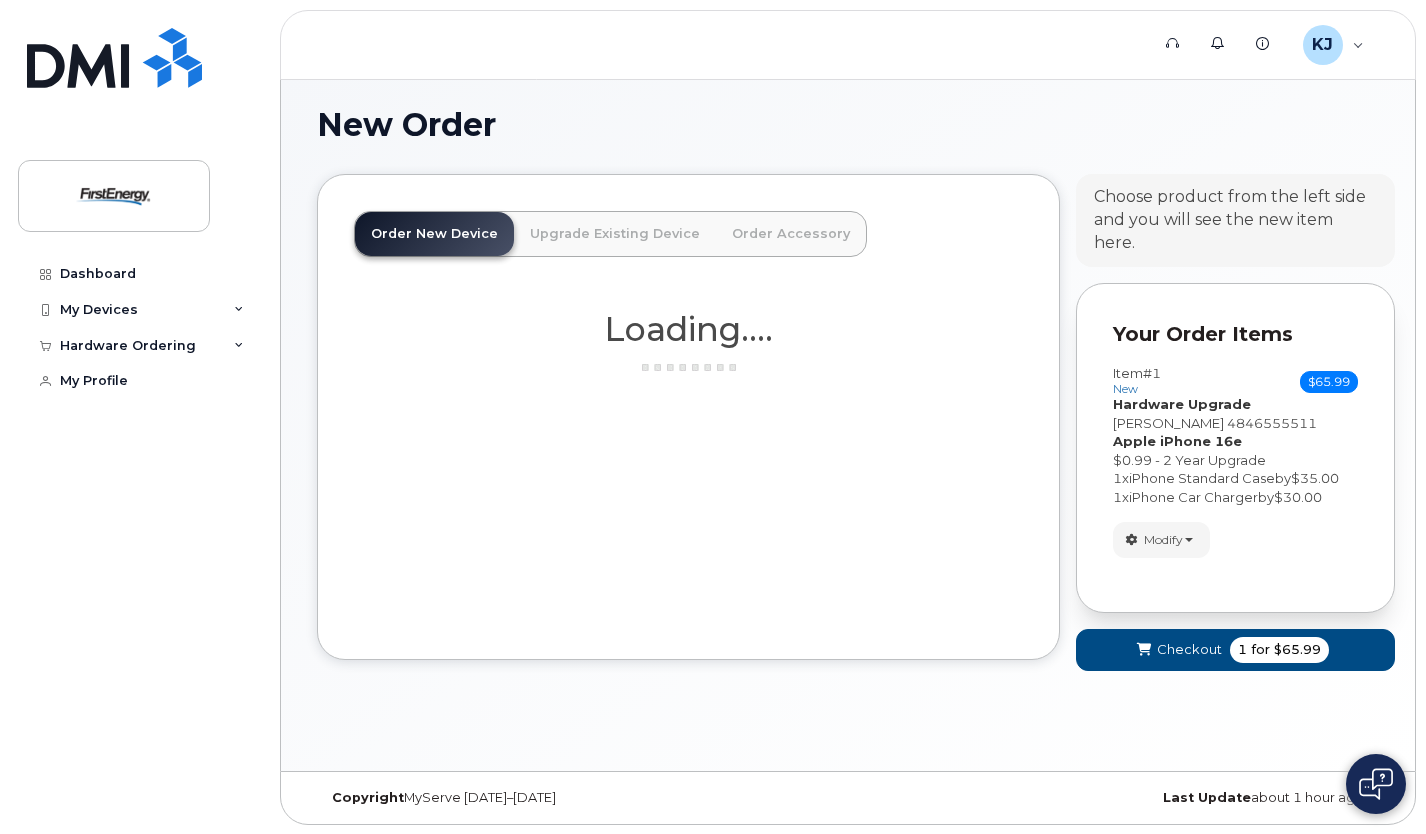 scroll, scrollTop: 250, scrollLeft: 0, axis: vertical 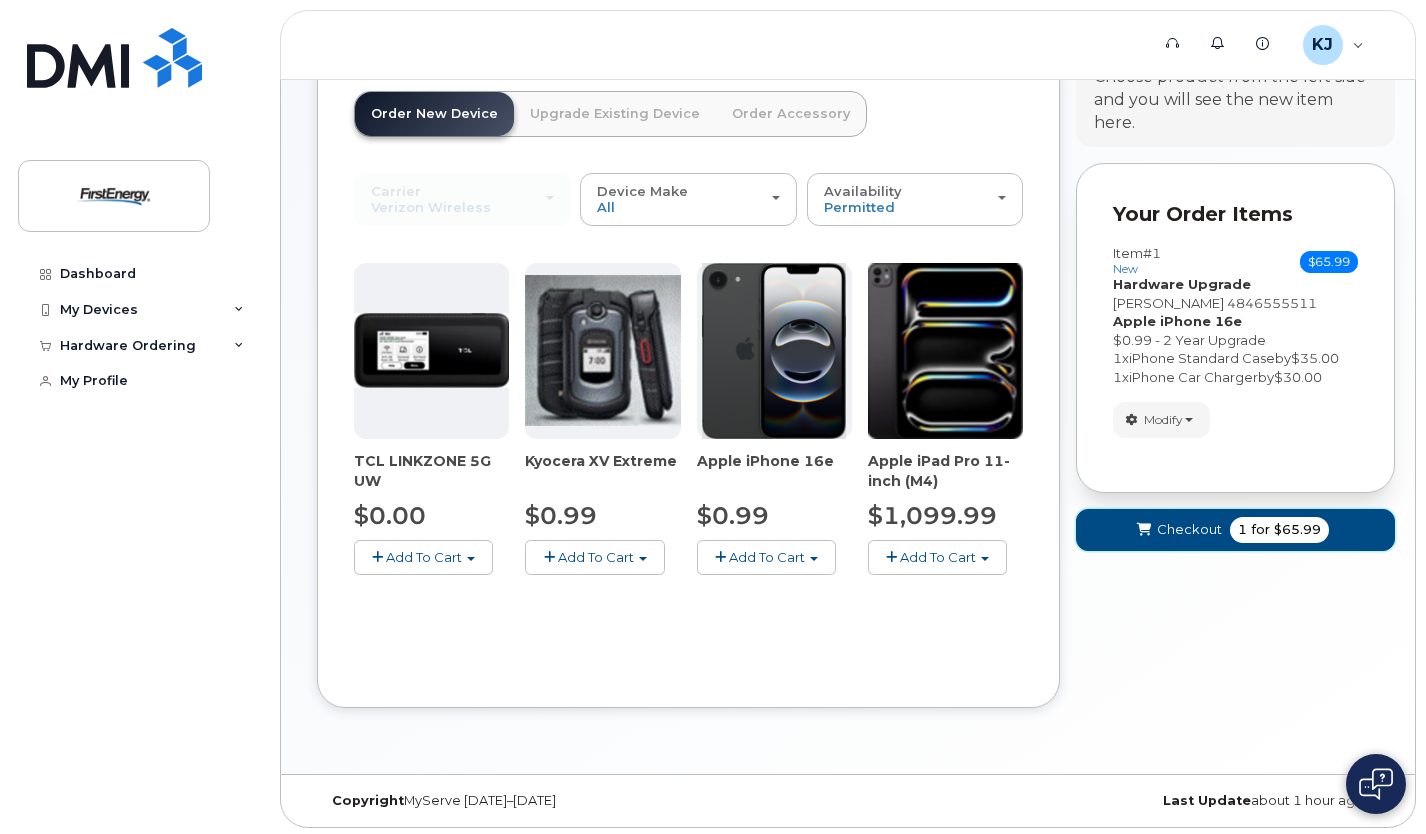 click on "Checkout" 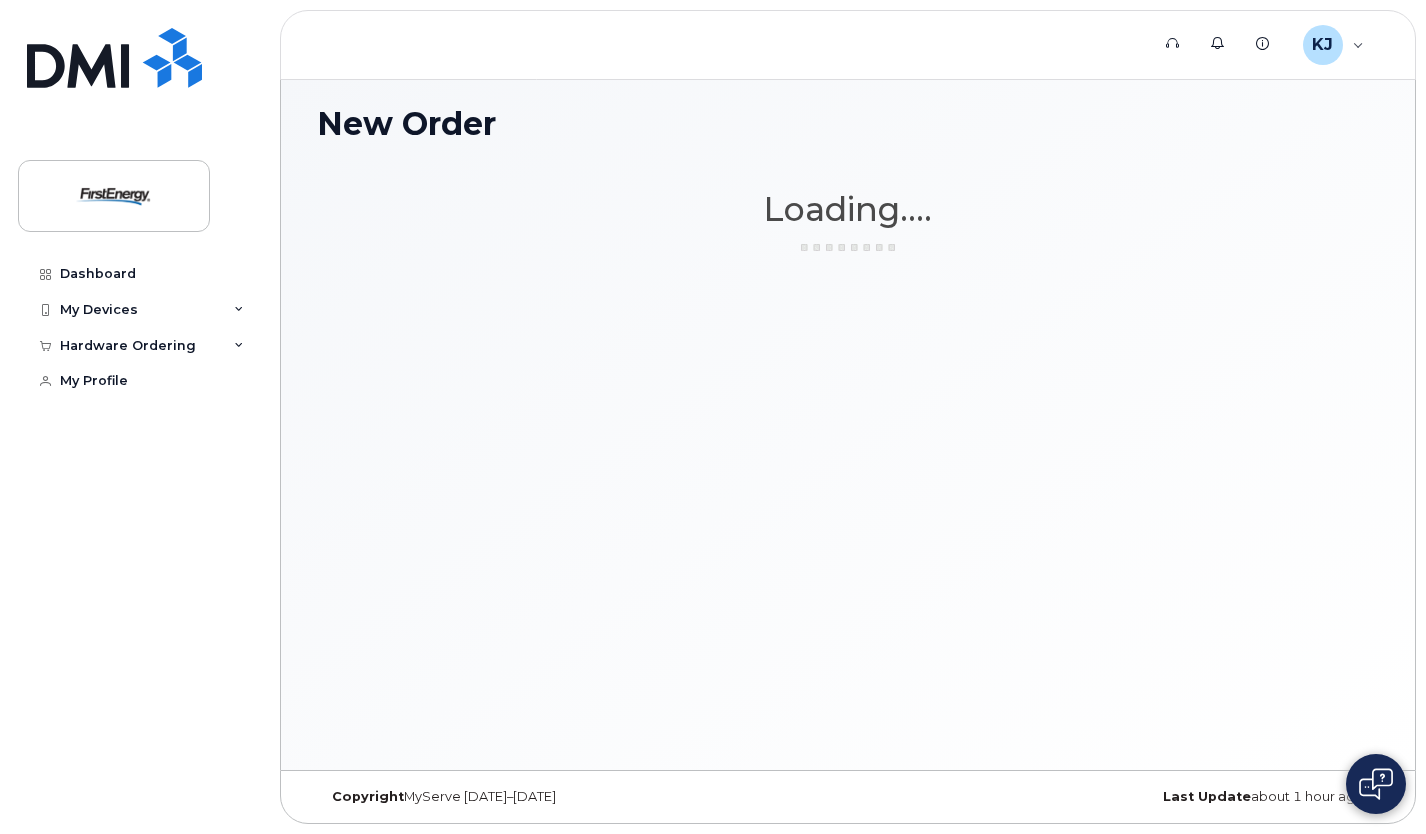 scroll, scrollTop: 130, scrollLeft: 0, axis: vertical 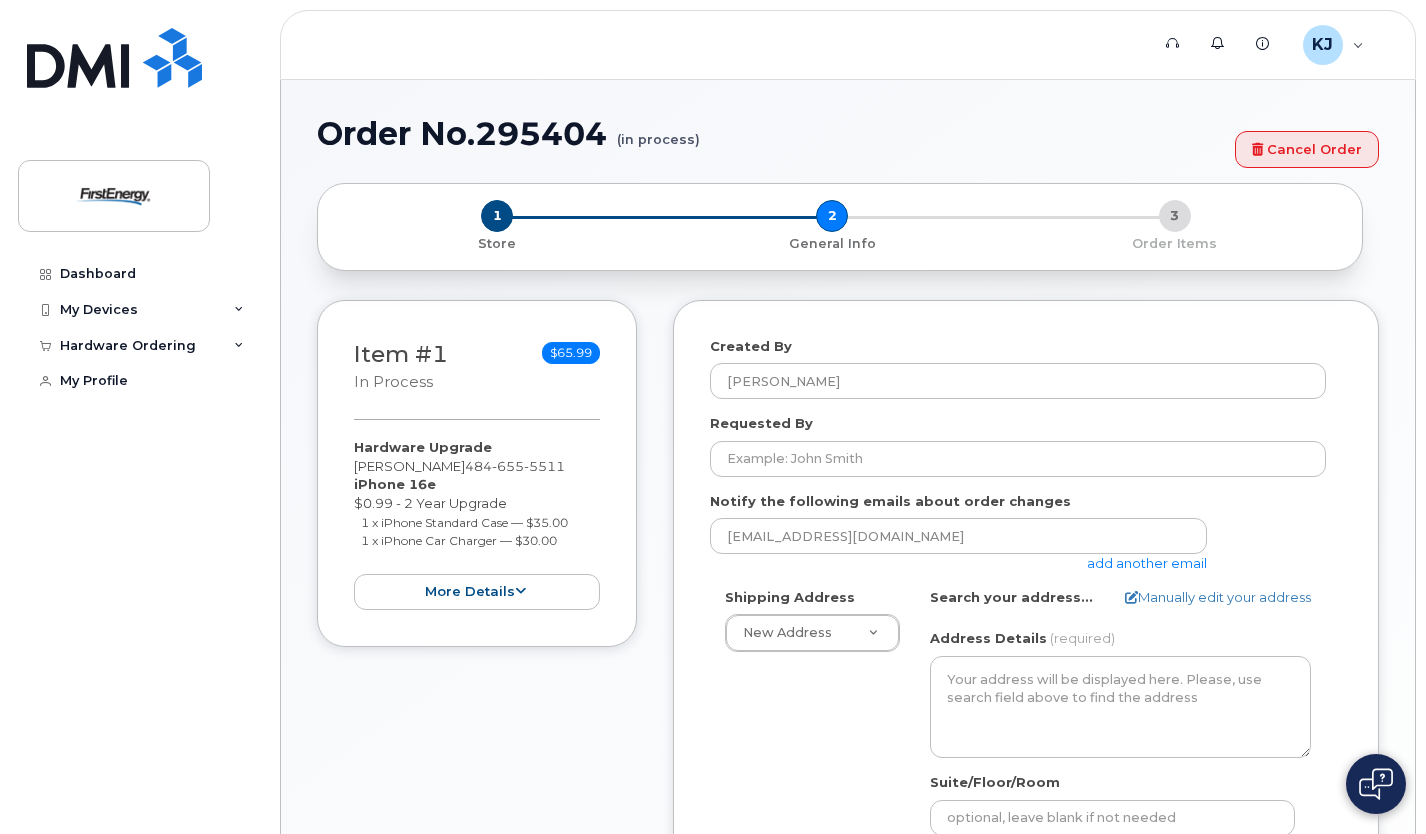 select 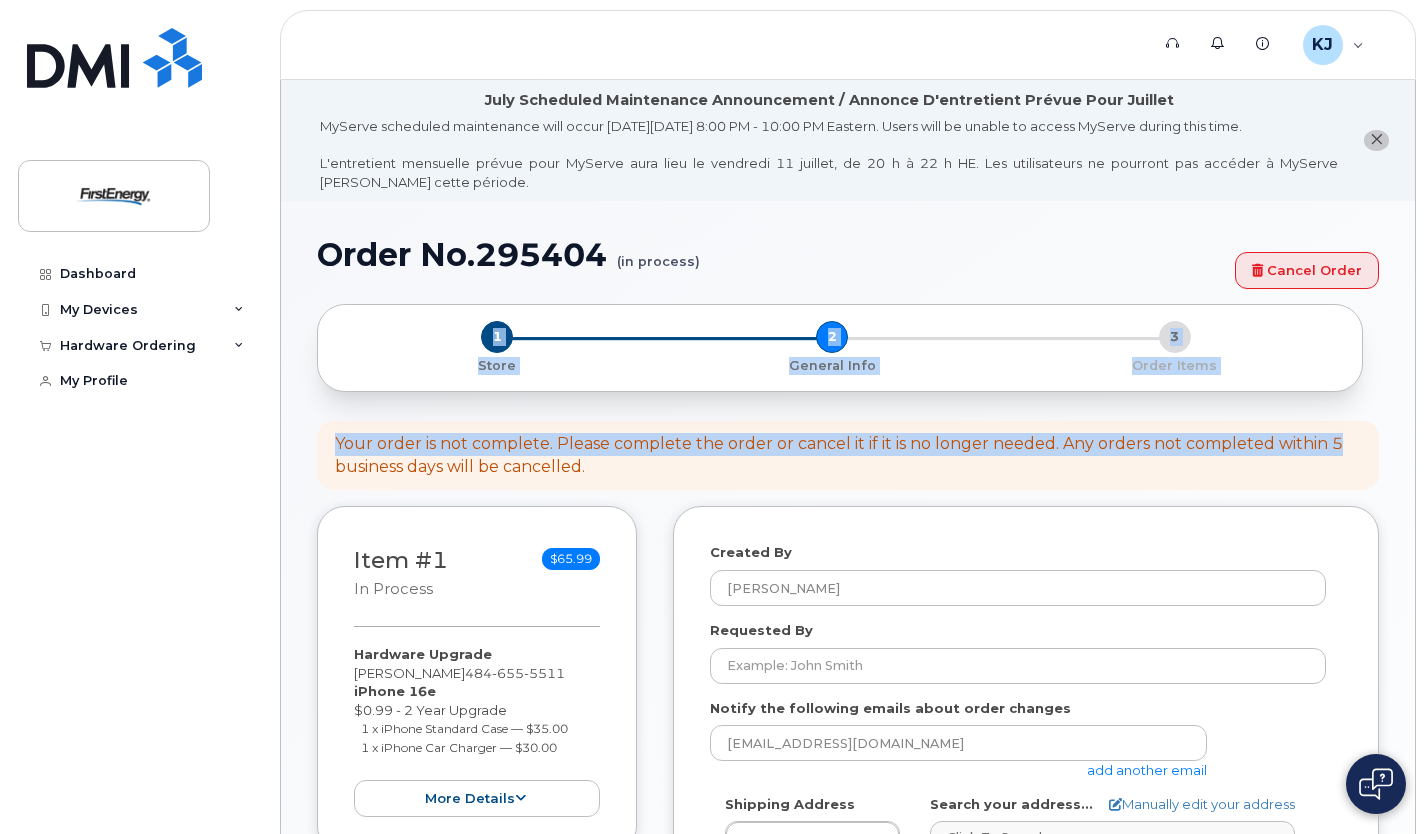 drag, startPoint x: 1423, startPoint y: 302, endPoint x: 1435, endPoint y: 450, distance: 148.48569 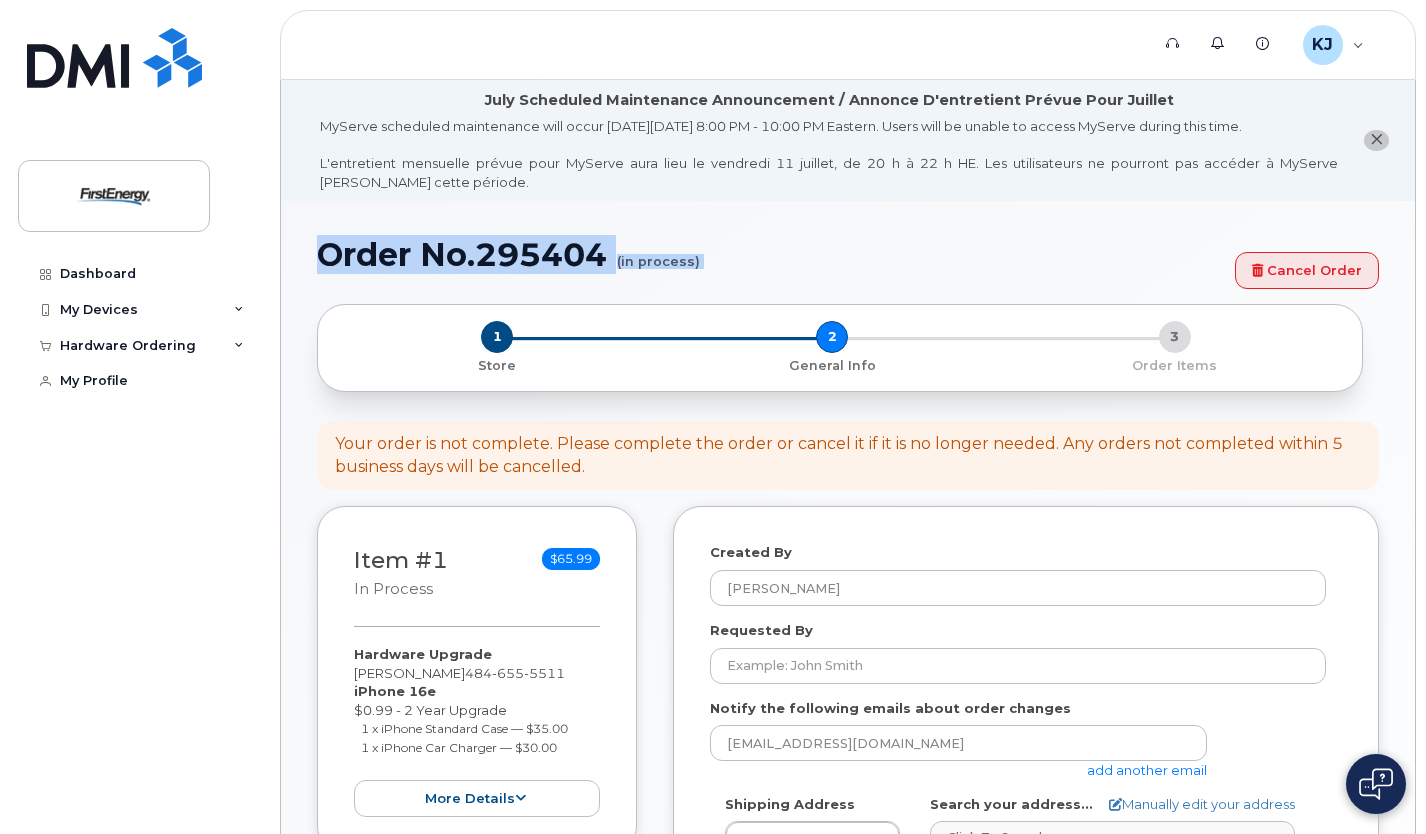 drag, startPoint x: 1425, startPoint y: 174, endPoint x: 1435, endPoint y: 256, distance: 82.607506 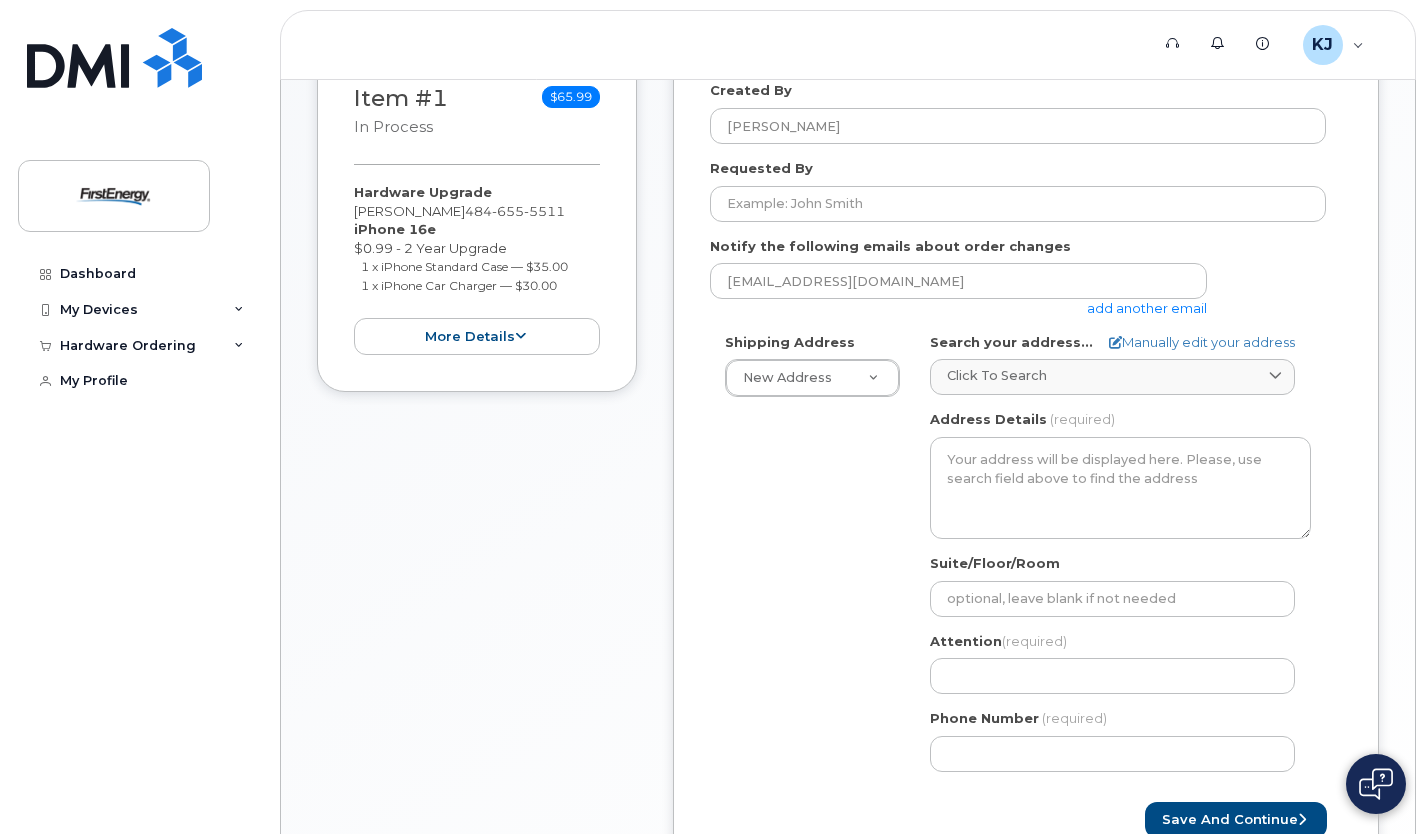 scroll, scrollTop: 464, scrollLeft: 0, axis: vertical 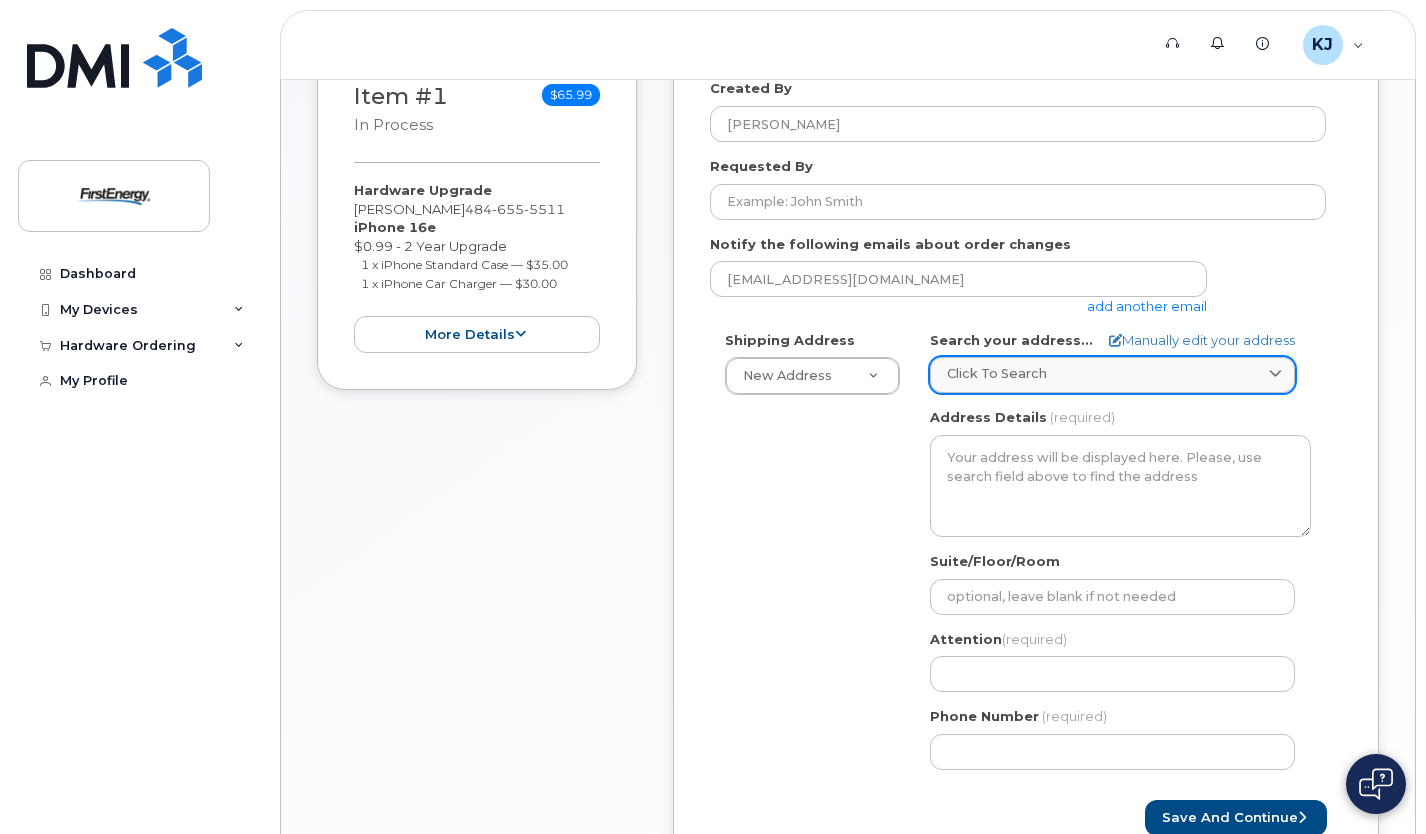 click 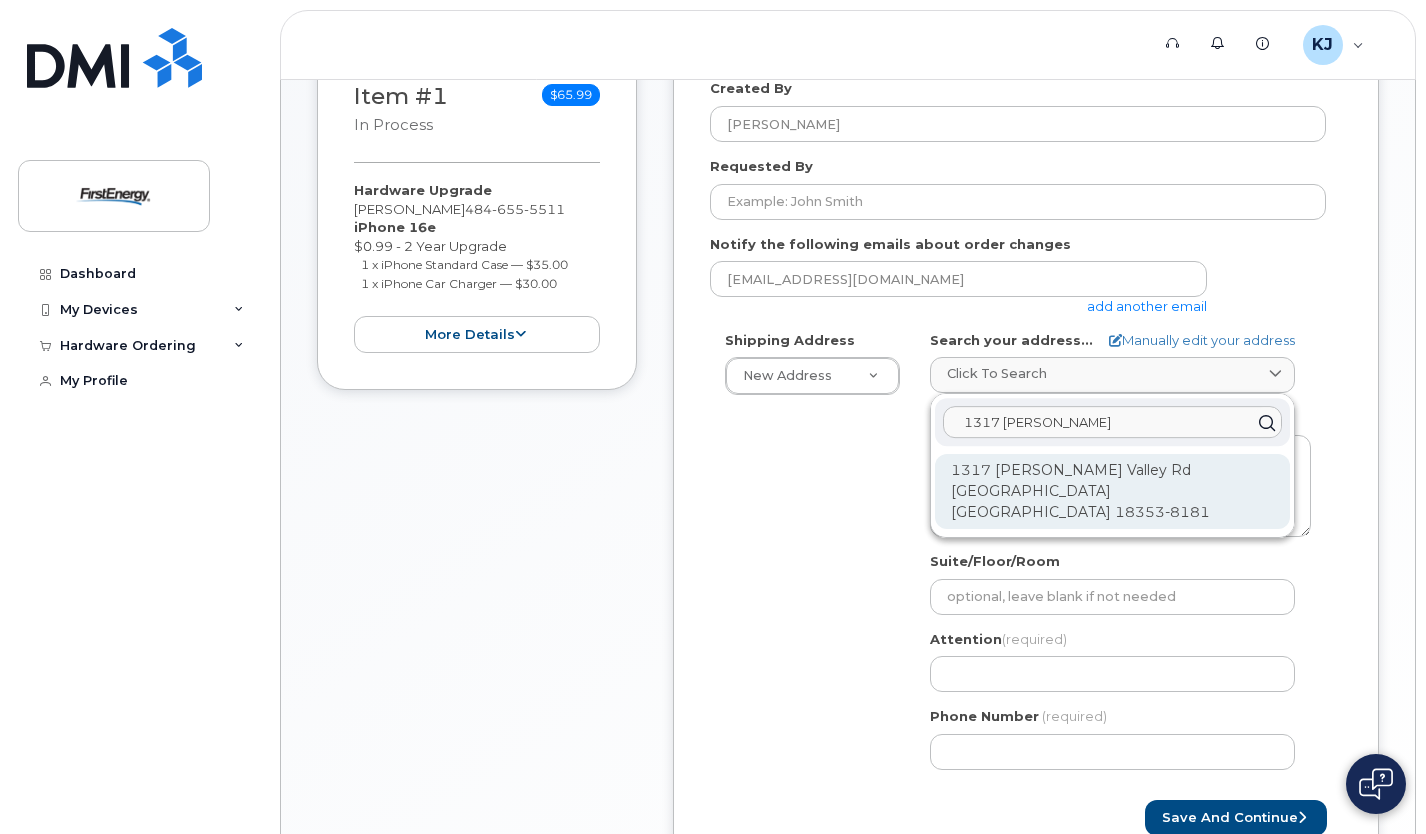 type on "1317 meixsell" 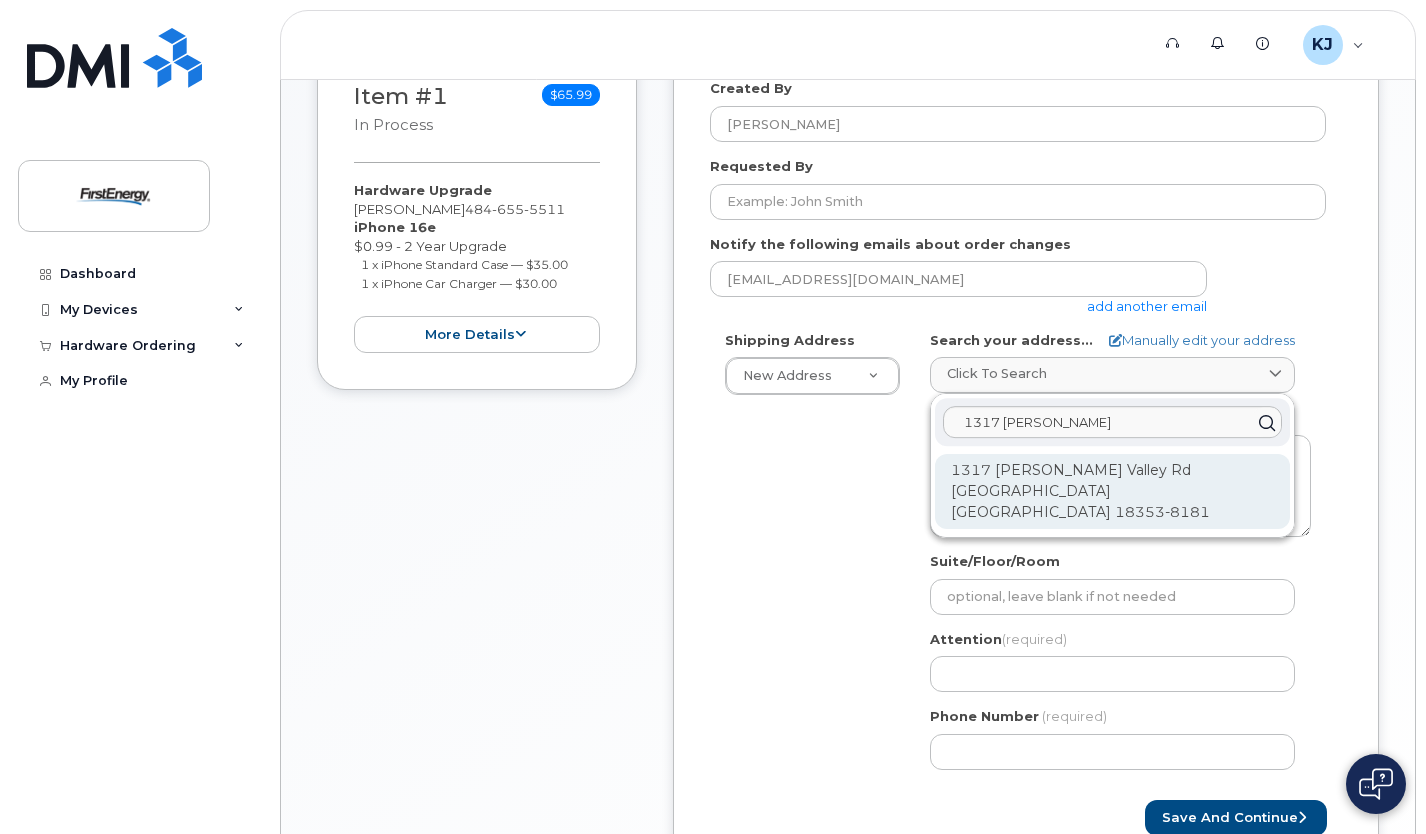 click on "1317 Meixsell Valley Rd Saylorsburg PA 18353-8181" 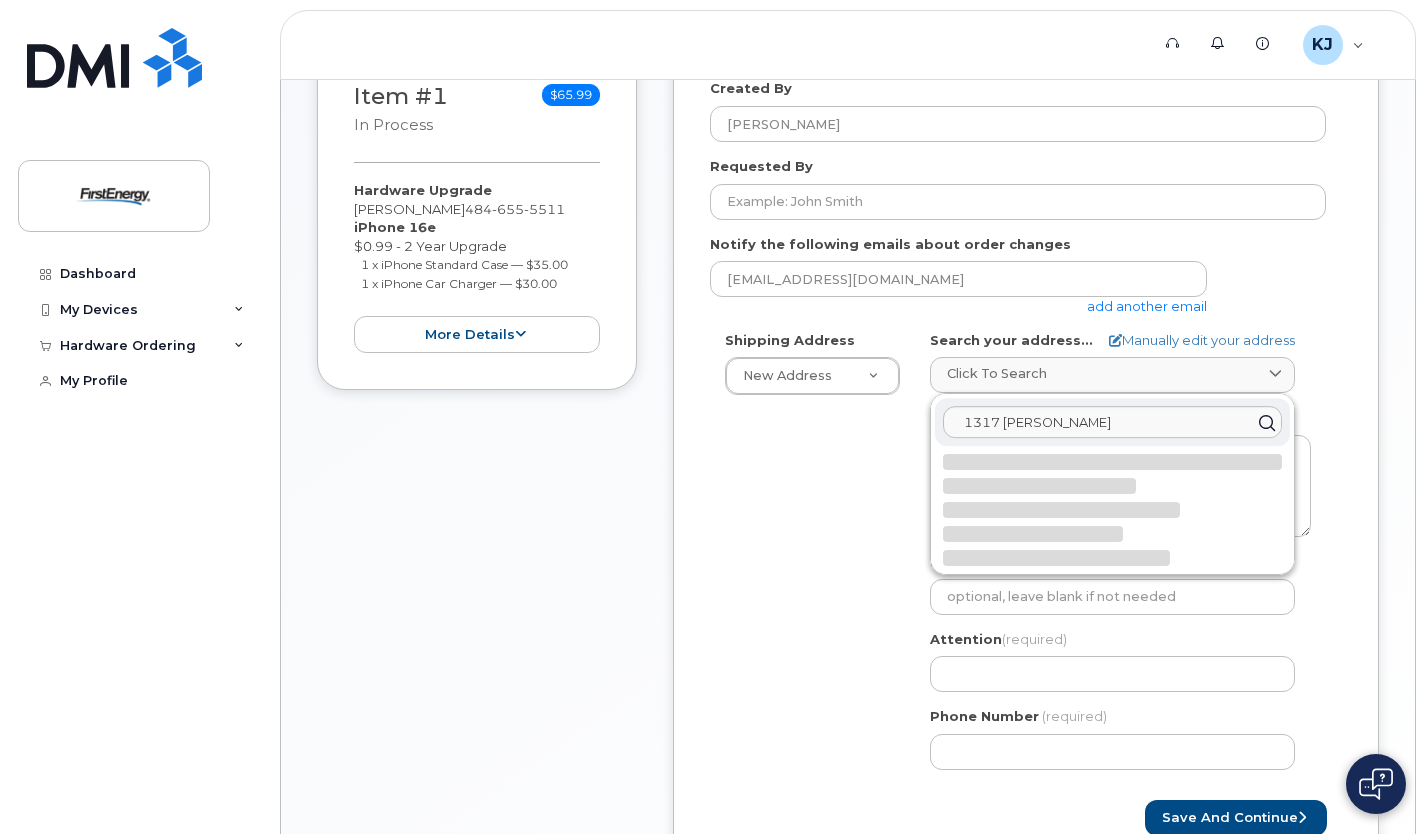 select 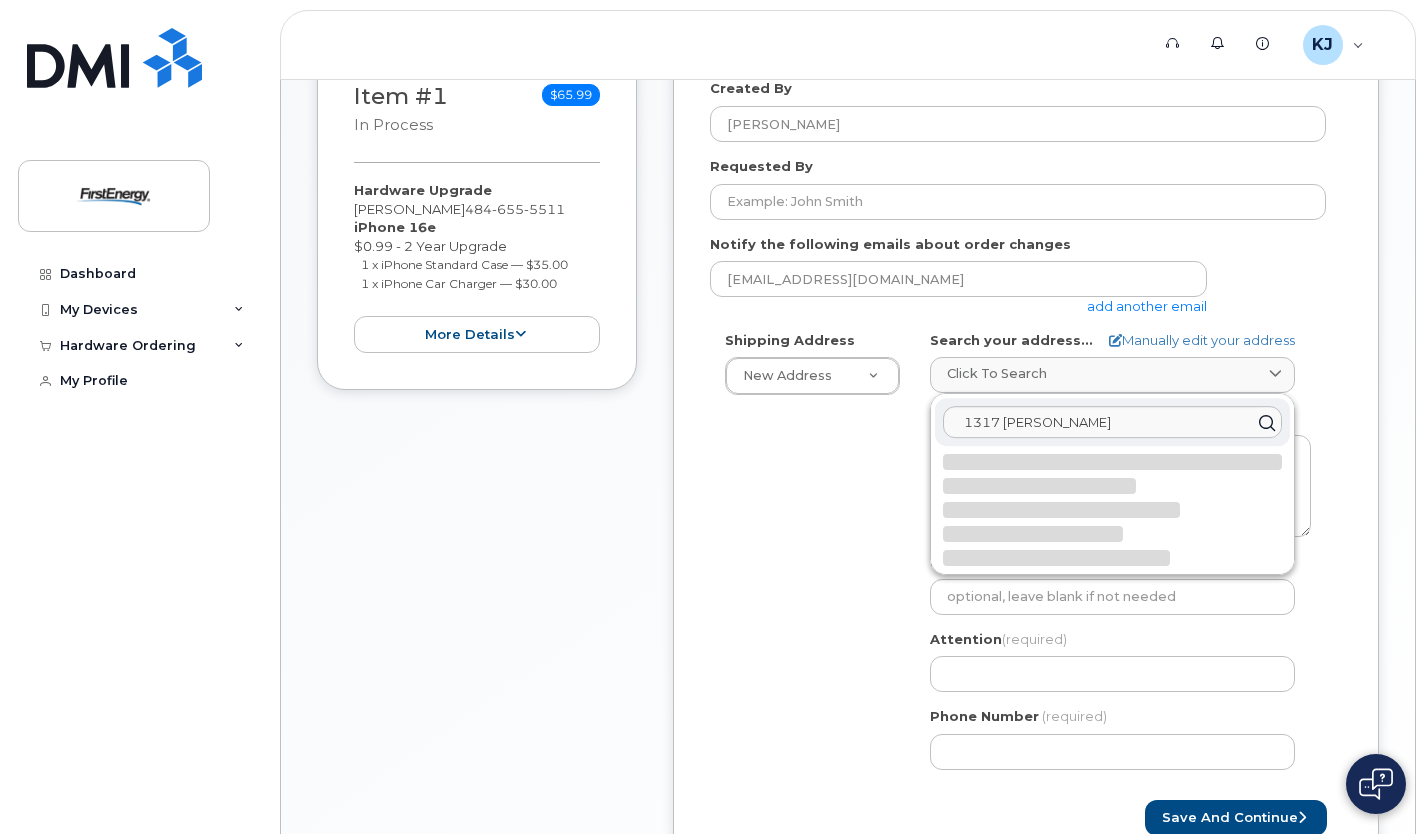 type on "1317 Meixsell Valley Rd
SAYLORSBURG PA 18353-8181
UNITED STATES" 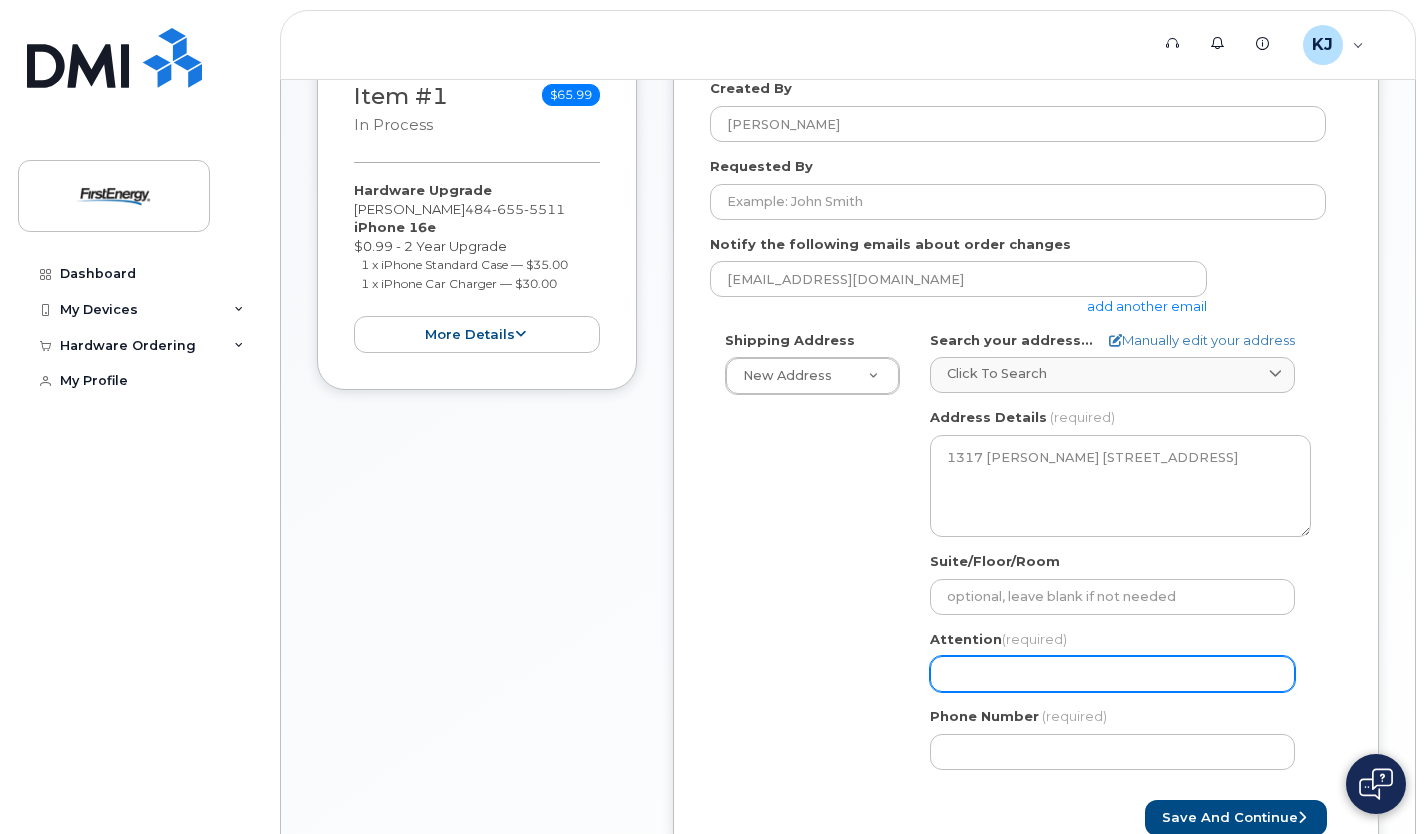 click on "Attention
(required)" 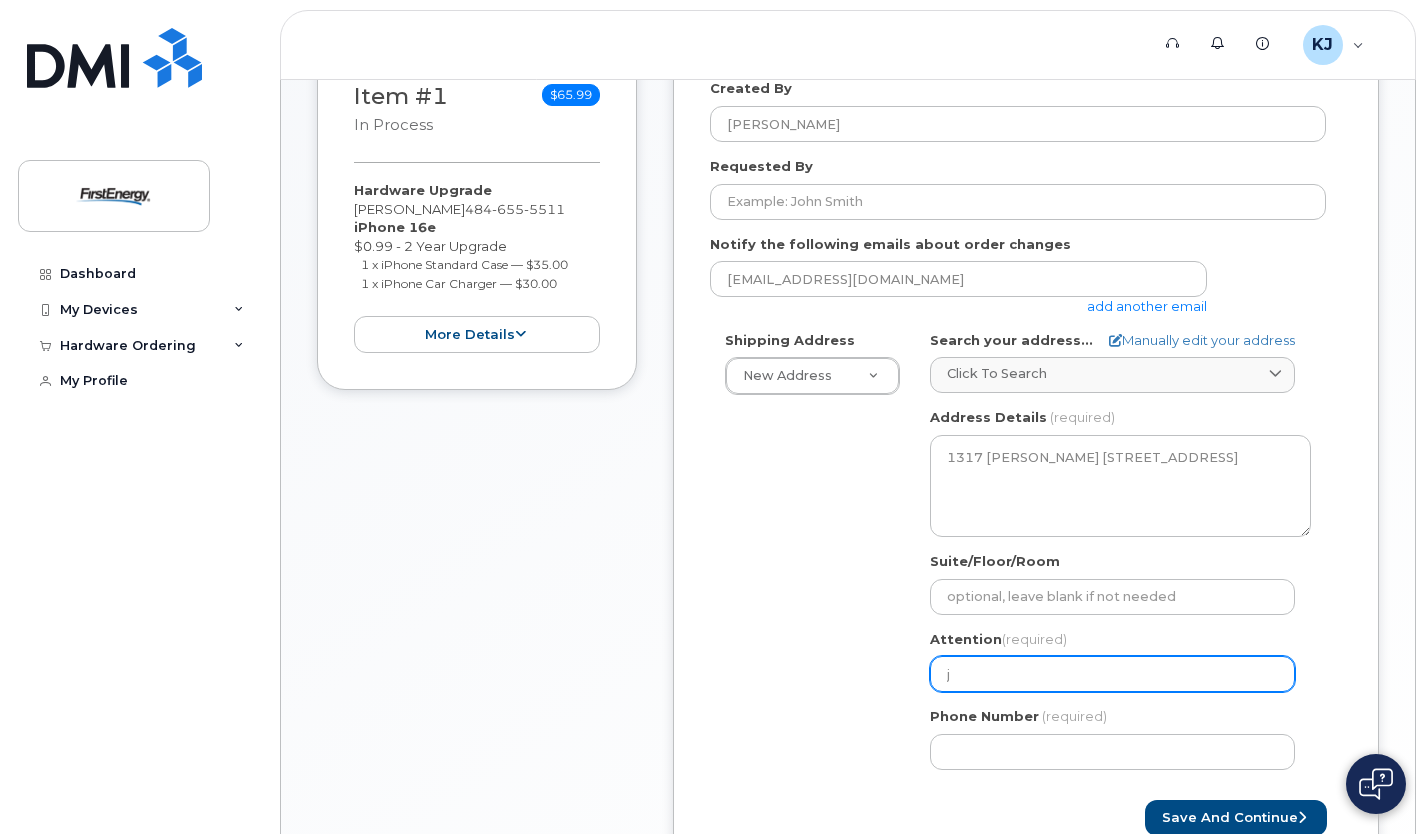 select 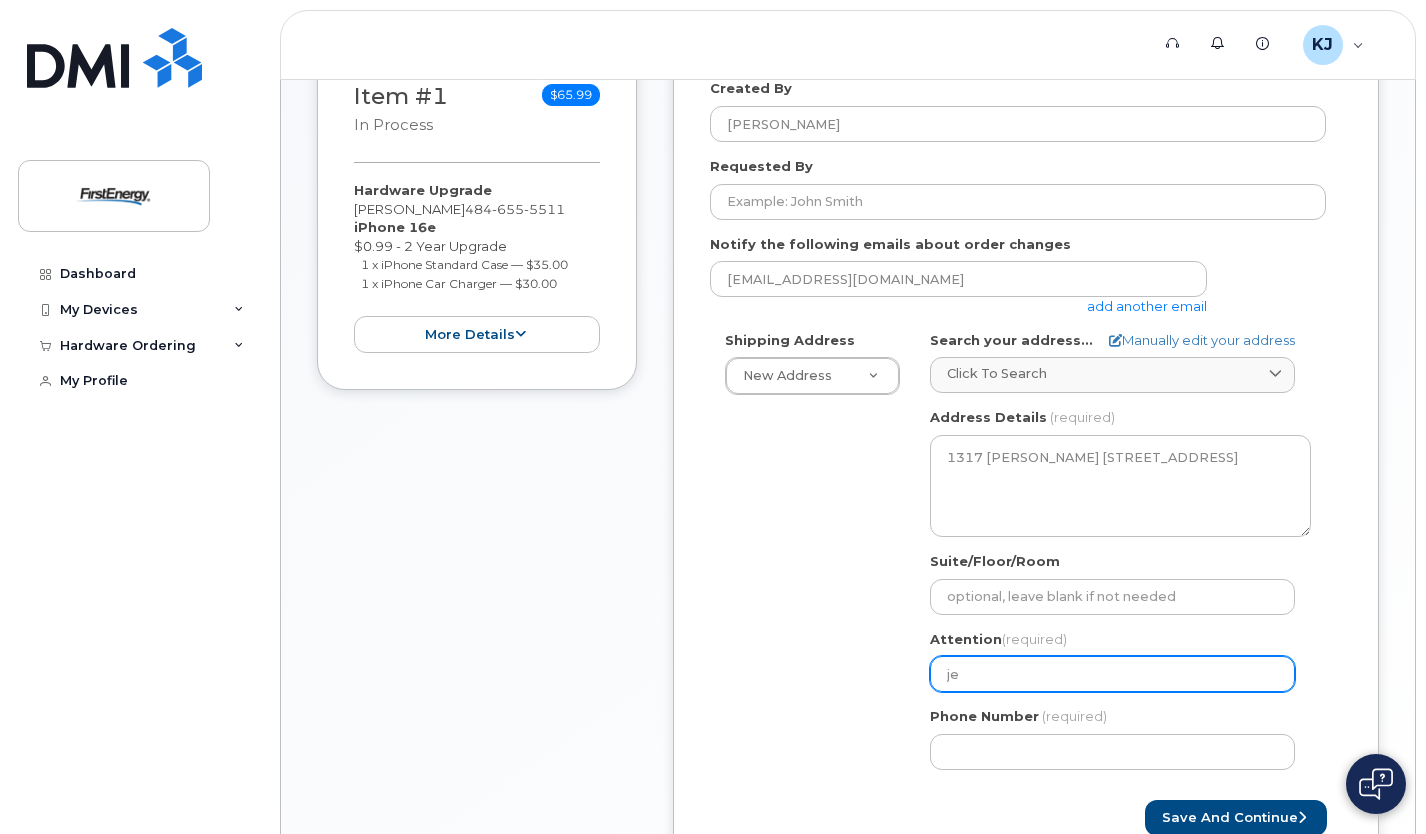 select 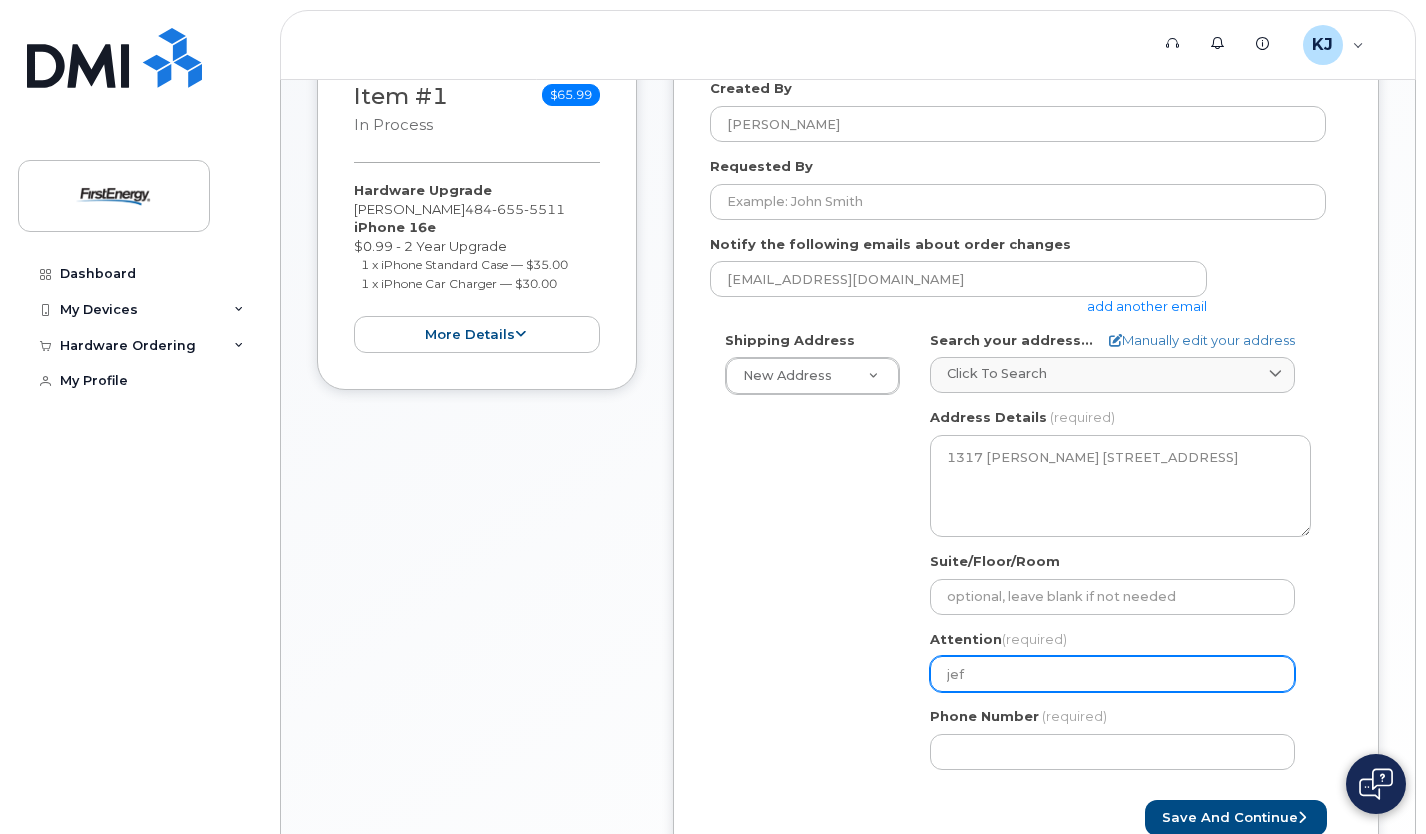select 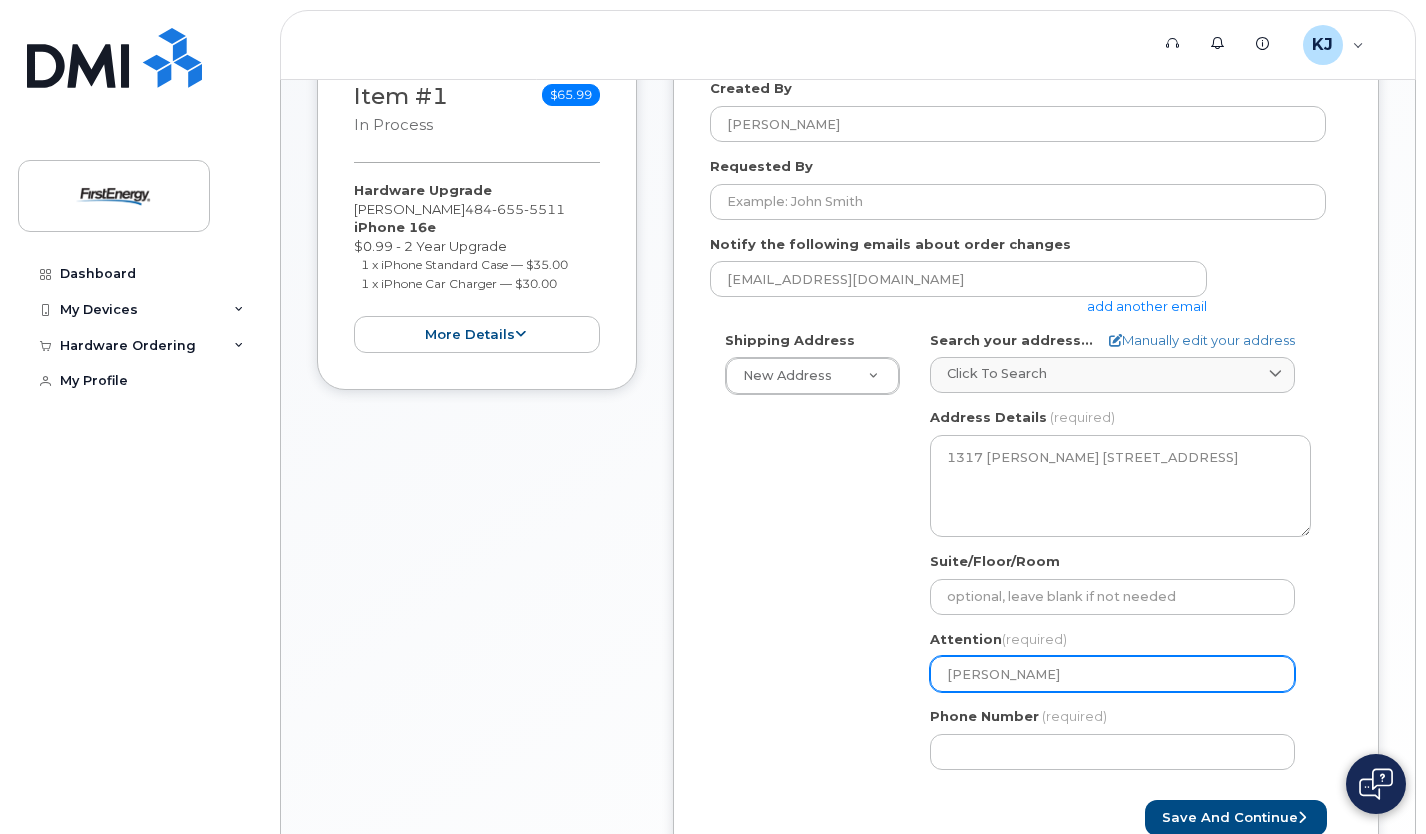 type on "jeff" 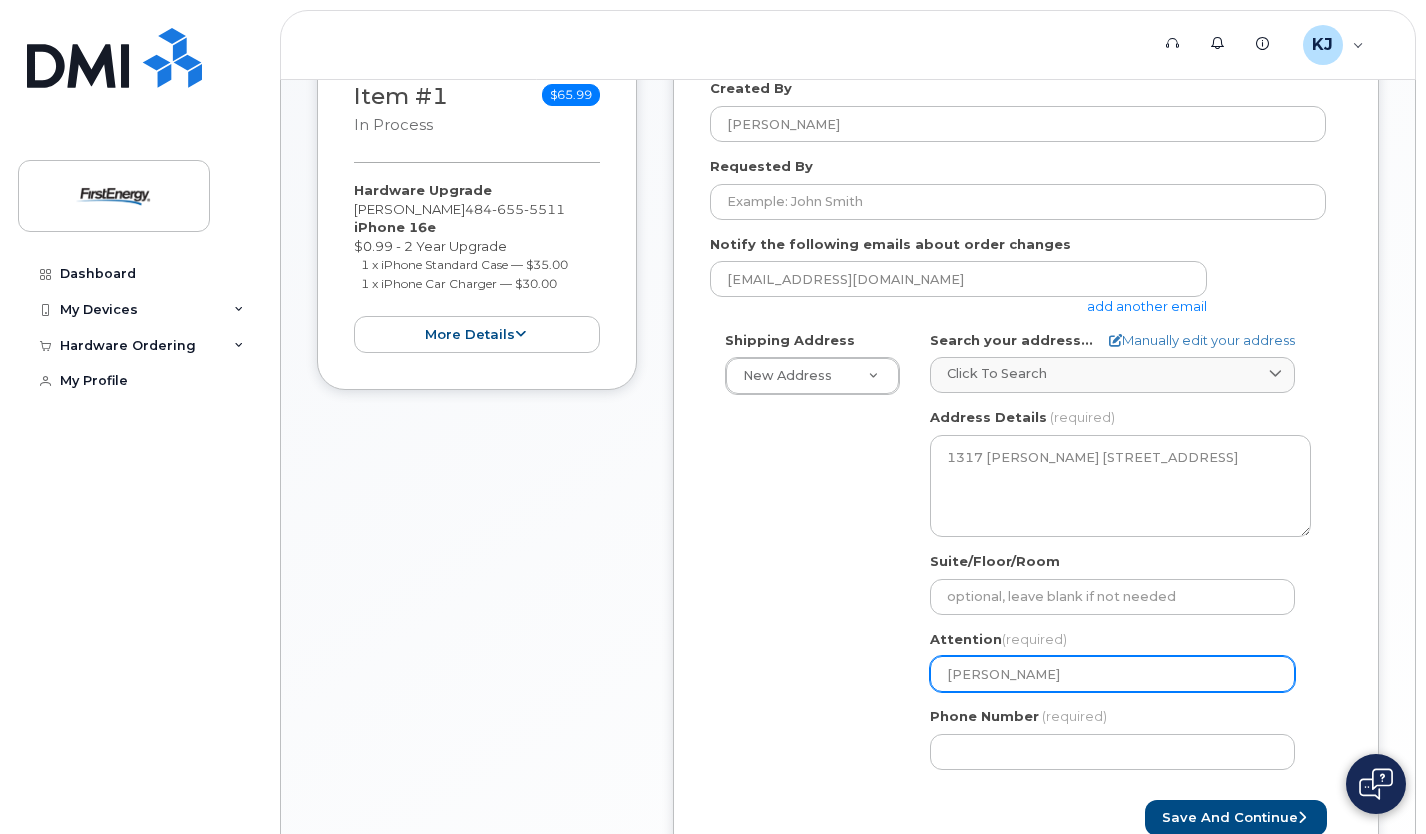 select 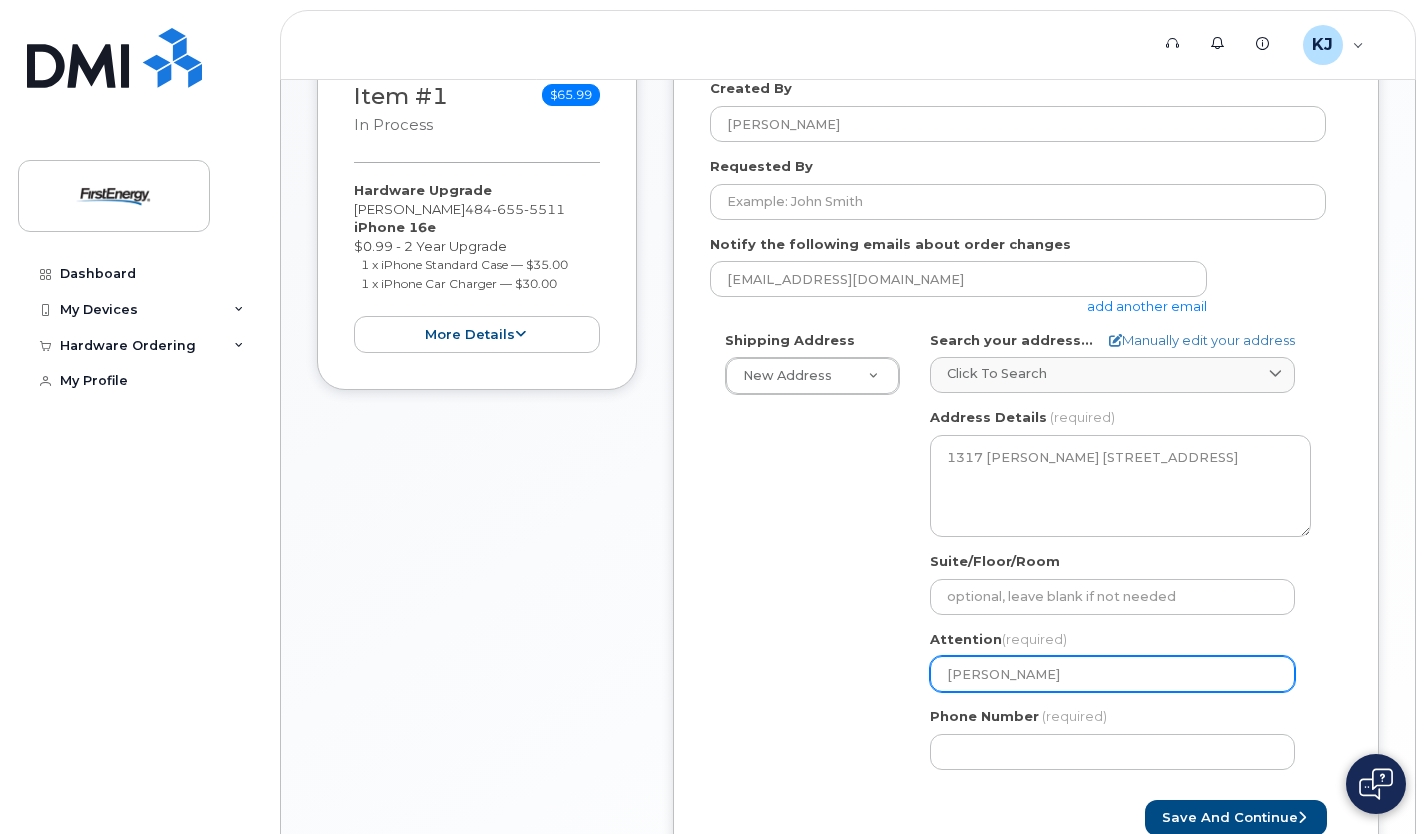 select 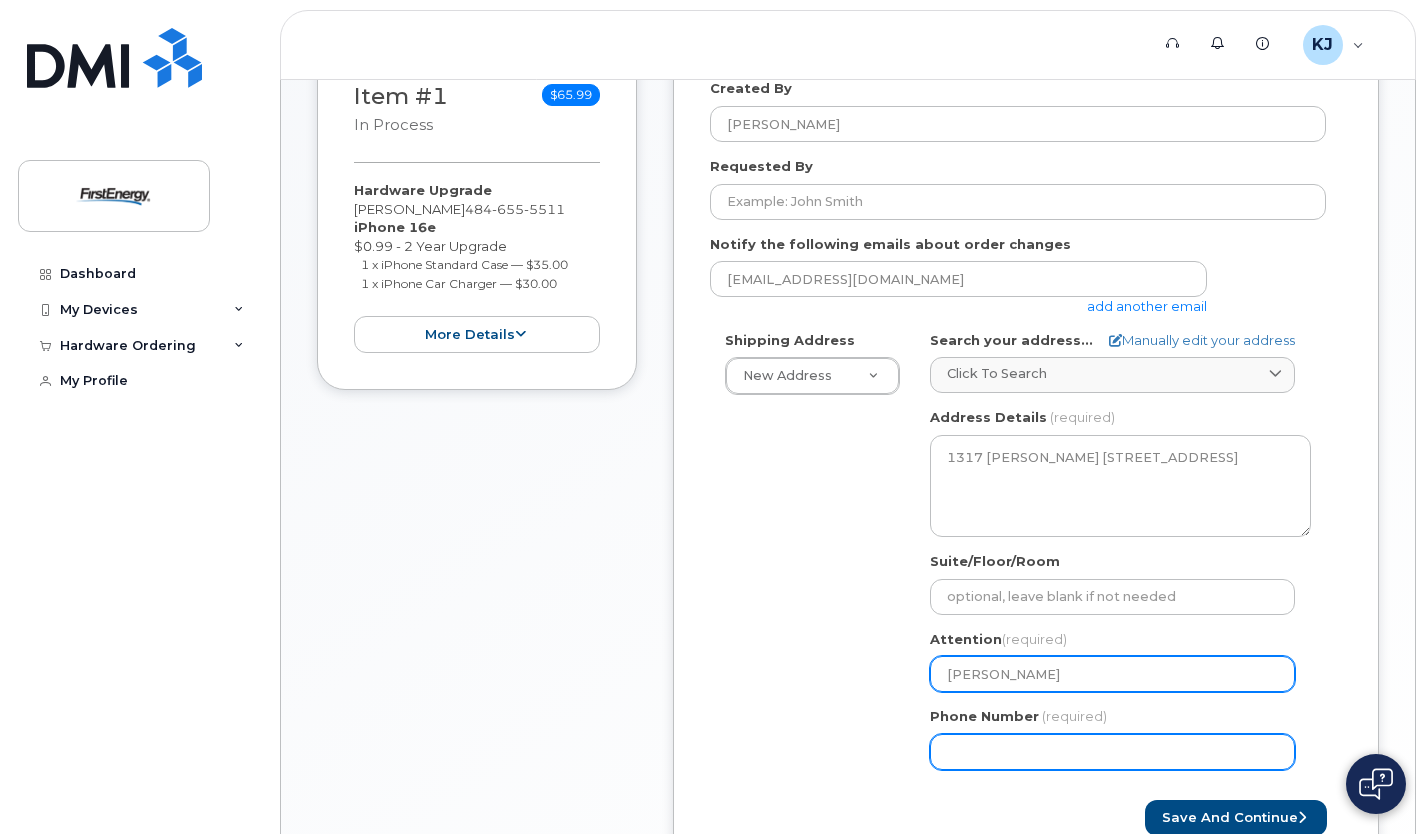 type on "jeff kilpatrick" 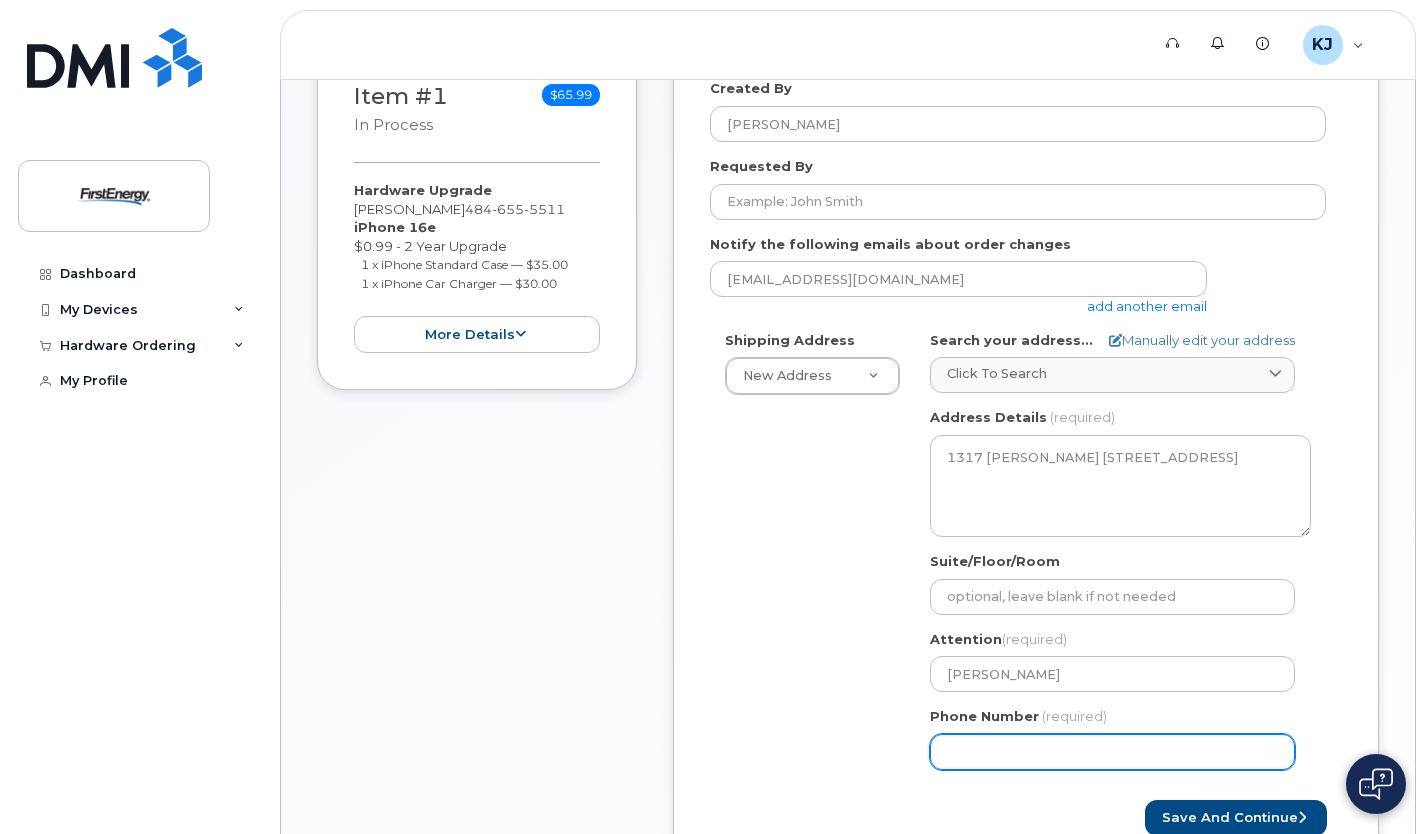 click on "Phone Number" 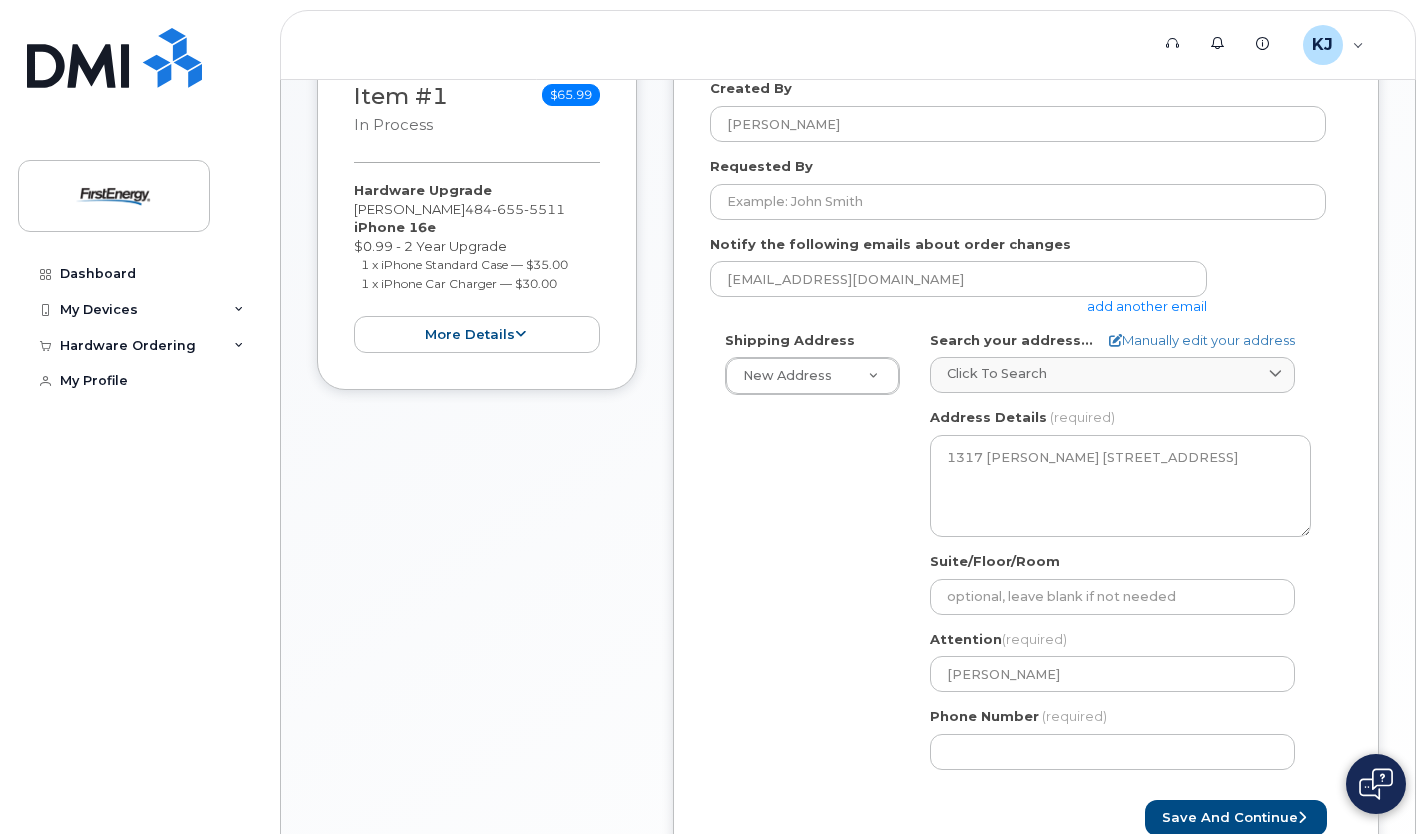 click on "1 x iPhone Standard Case
—
$35.00" 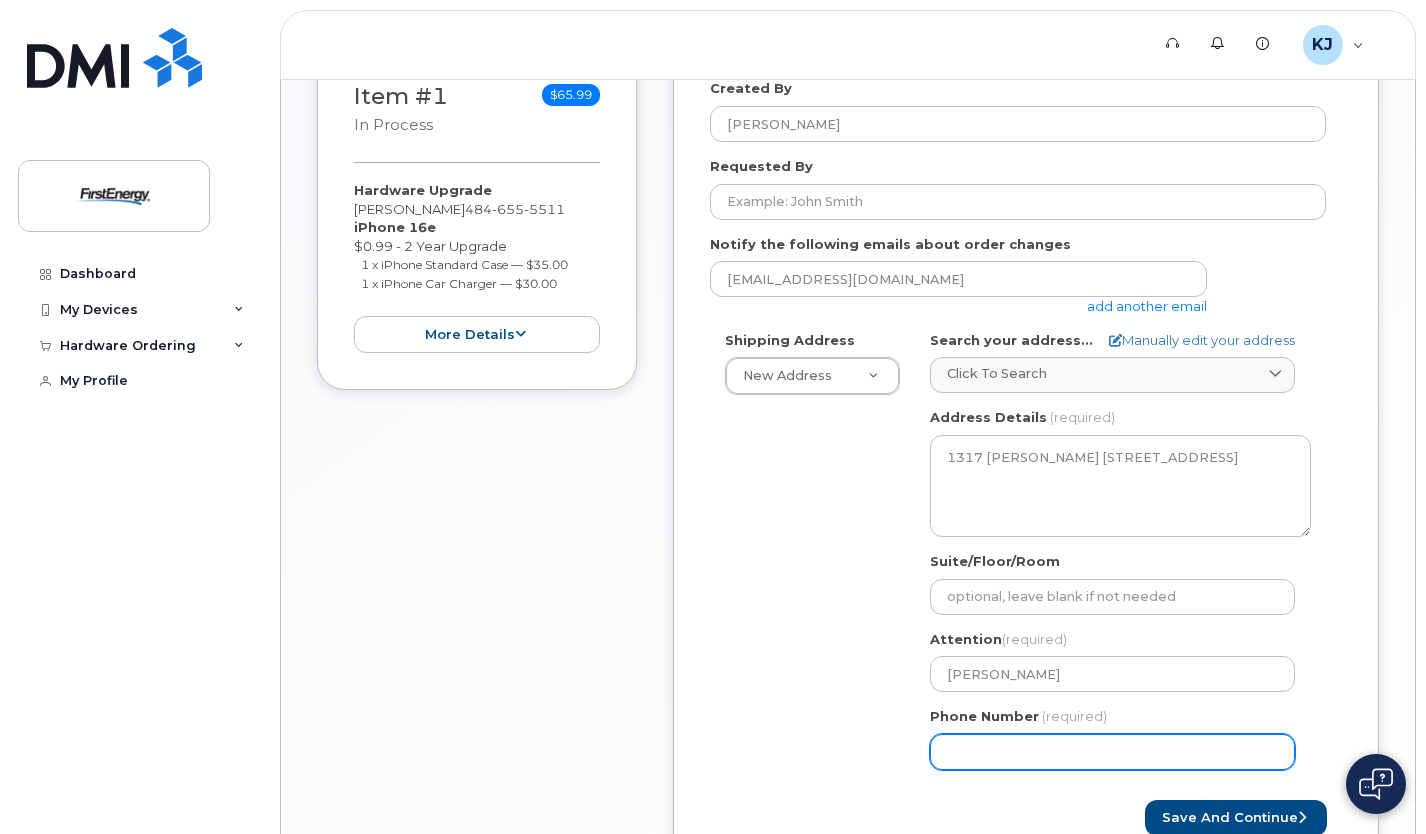 click on "Phone Number" 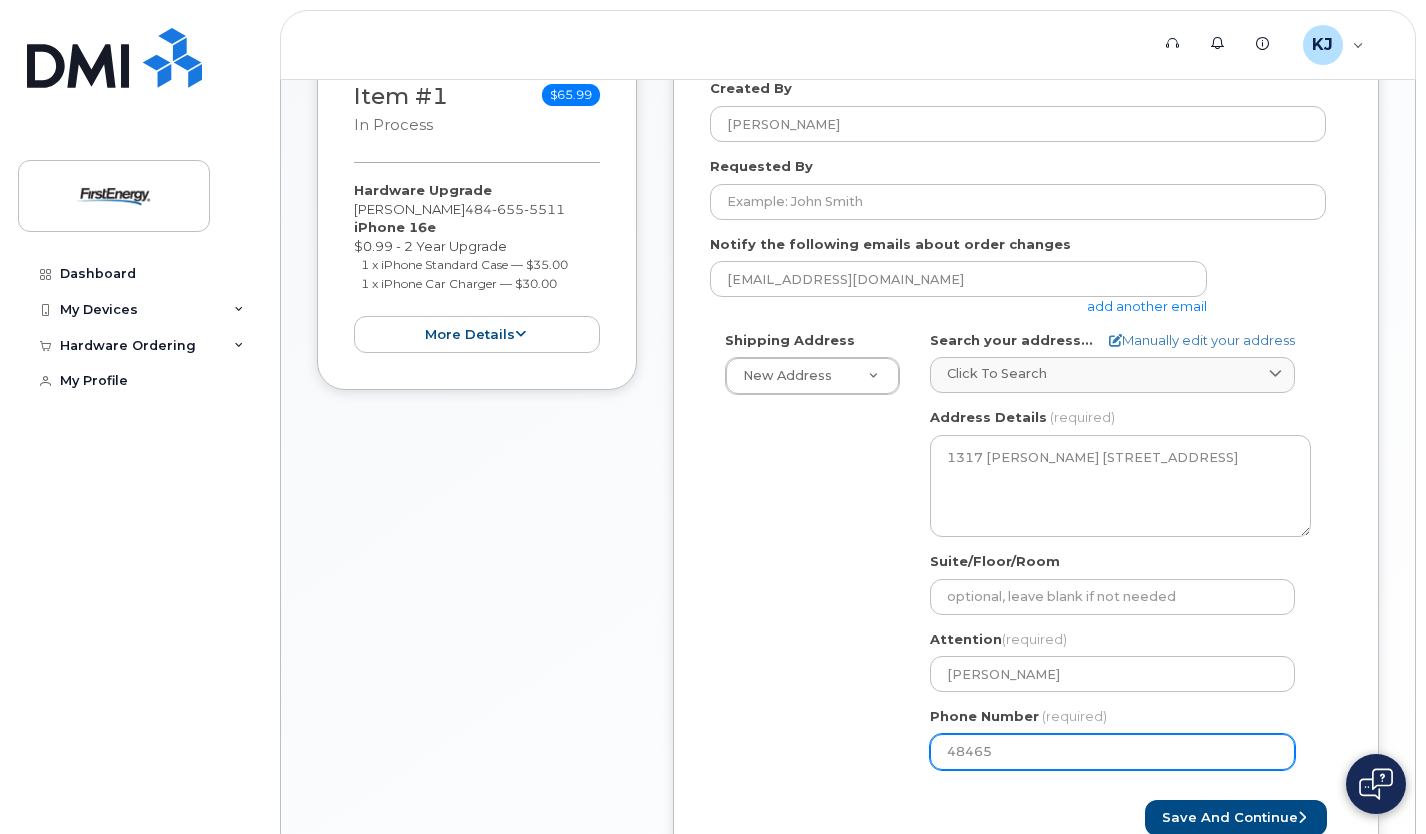 type on "484655" 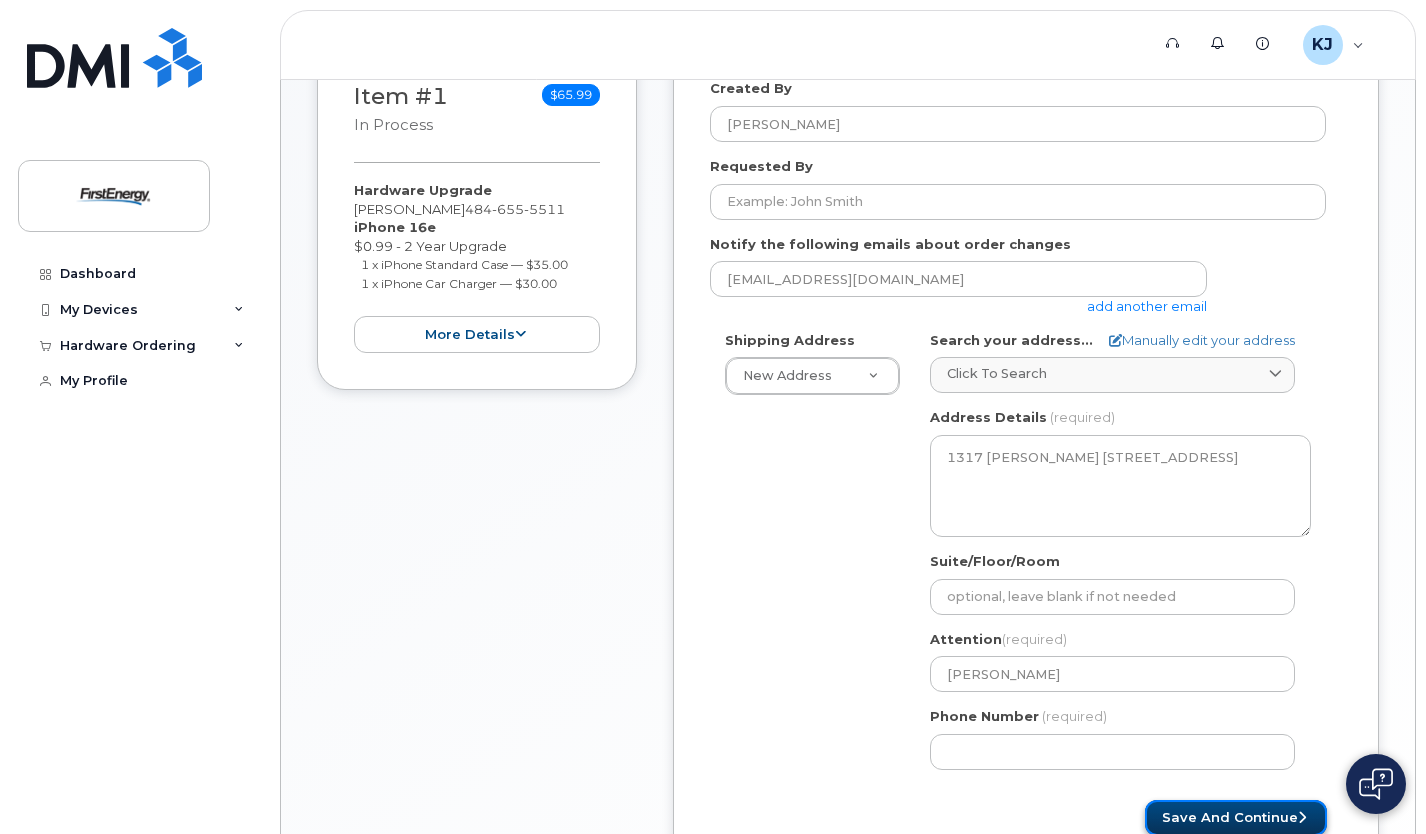 click on "Save and Continue" 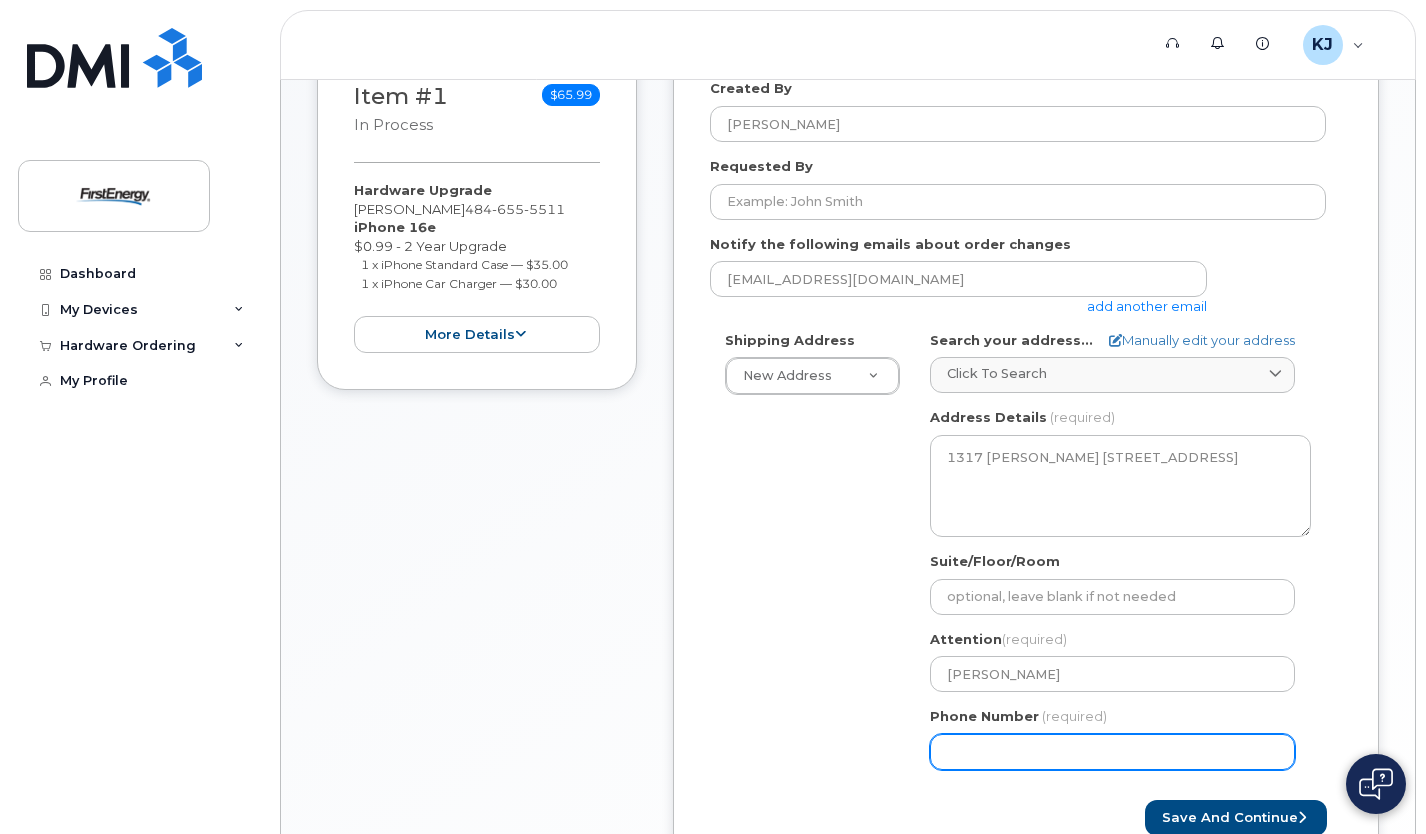 click on "Phone Number" 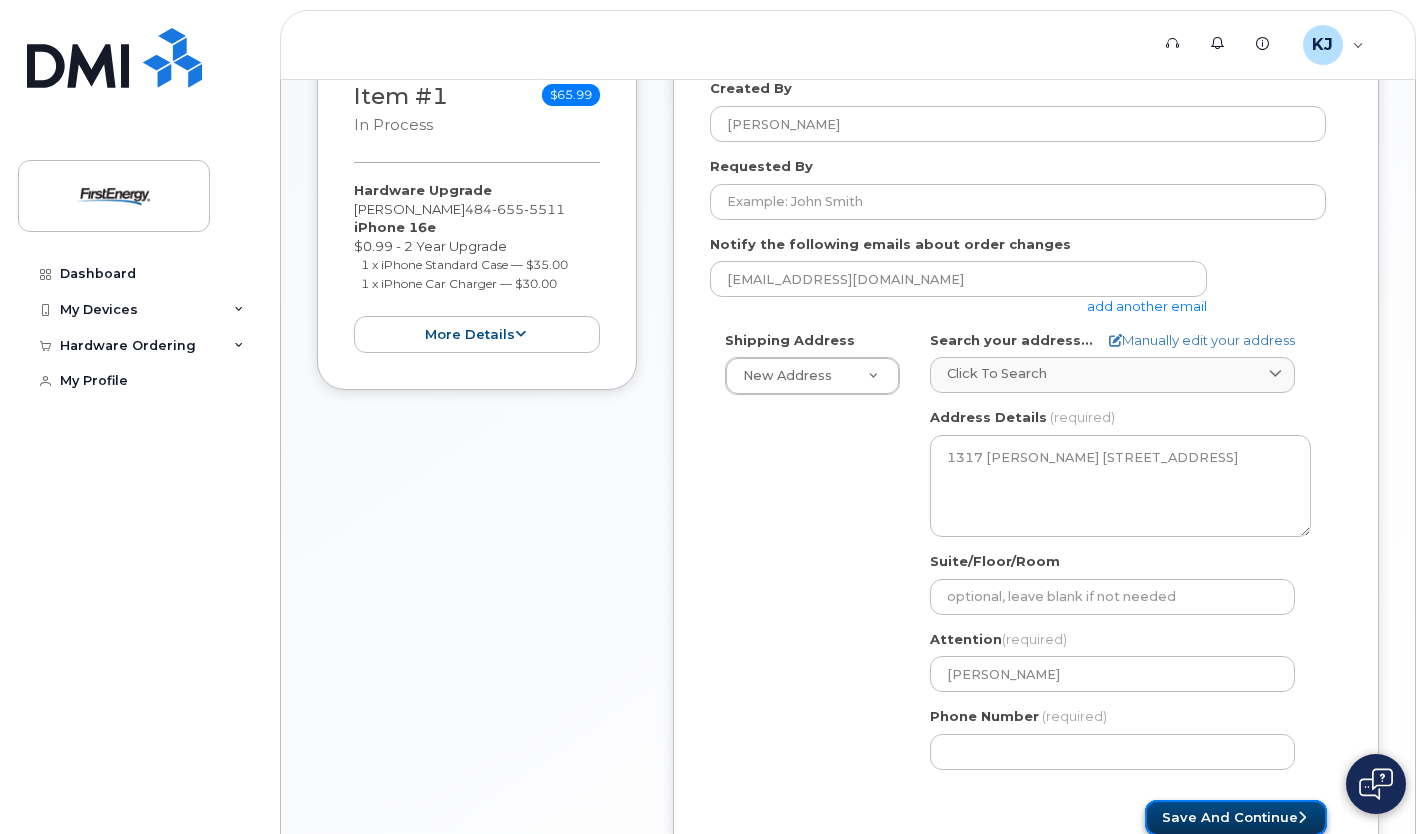 click on "Save and Continue" 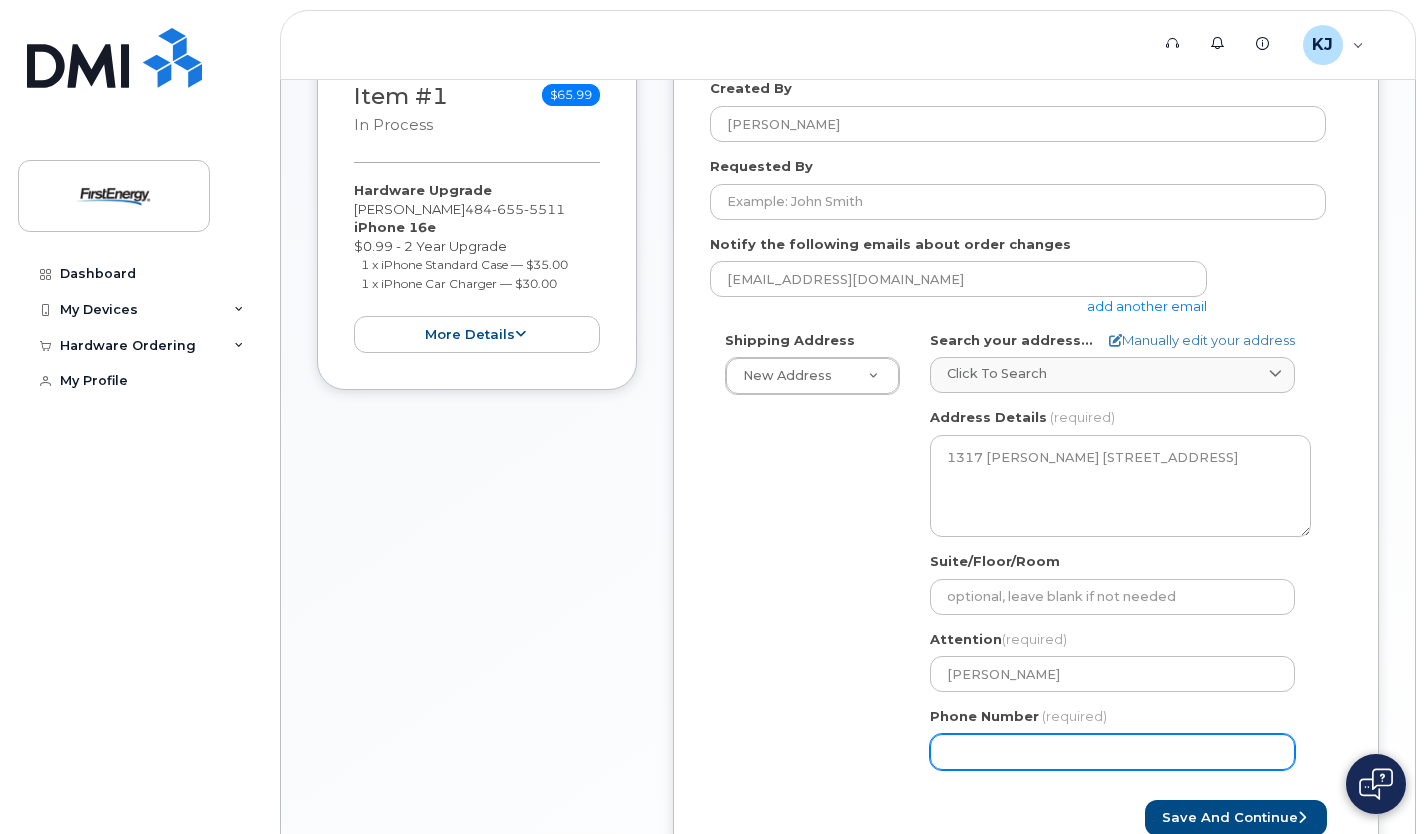 click on "Phone Number" 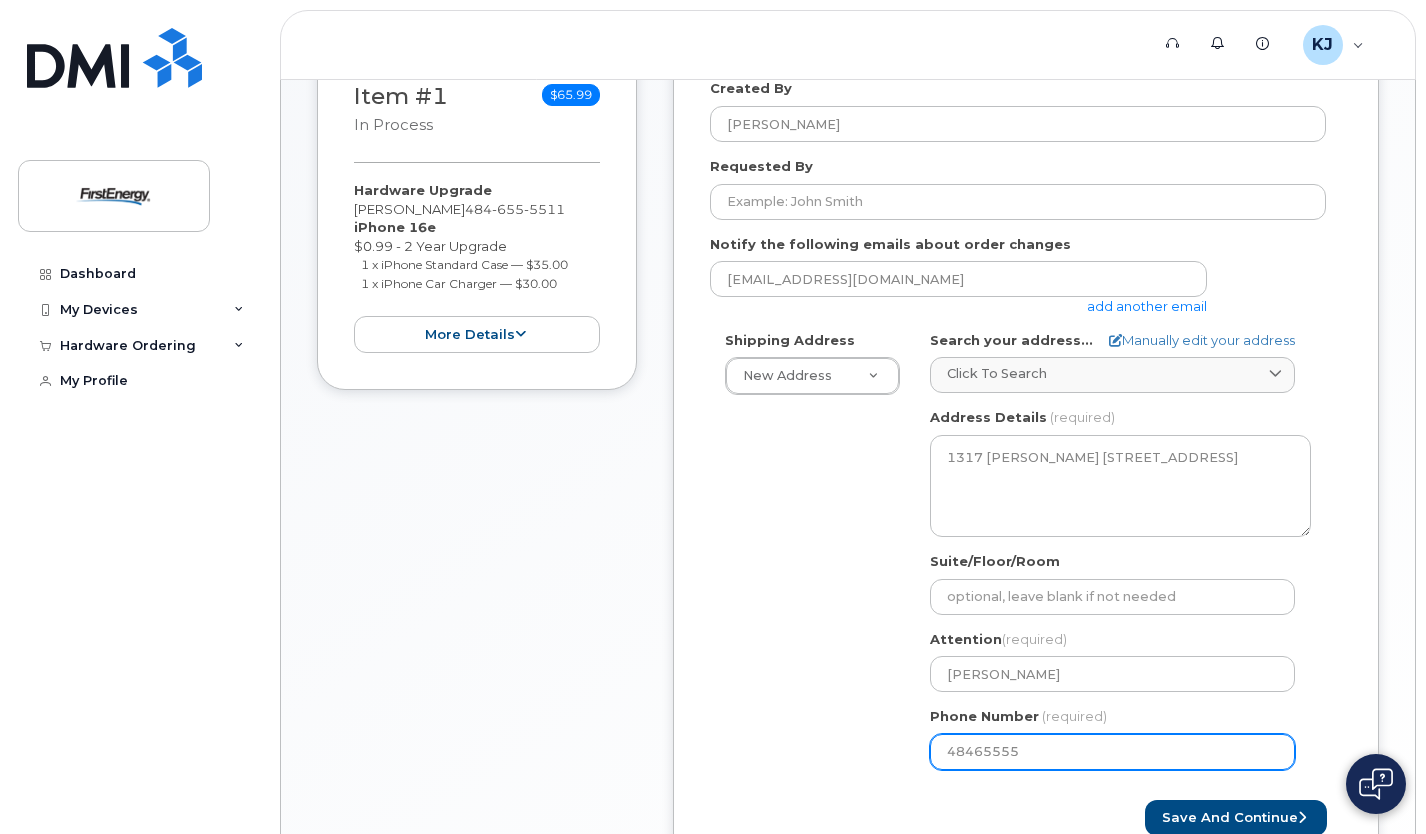 type on "484655551" 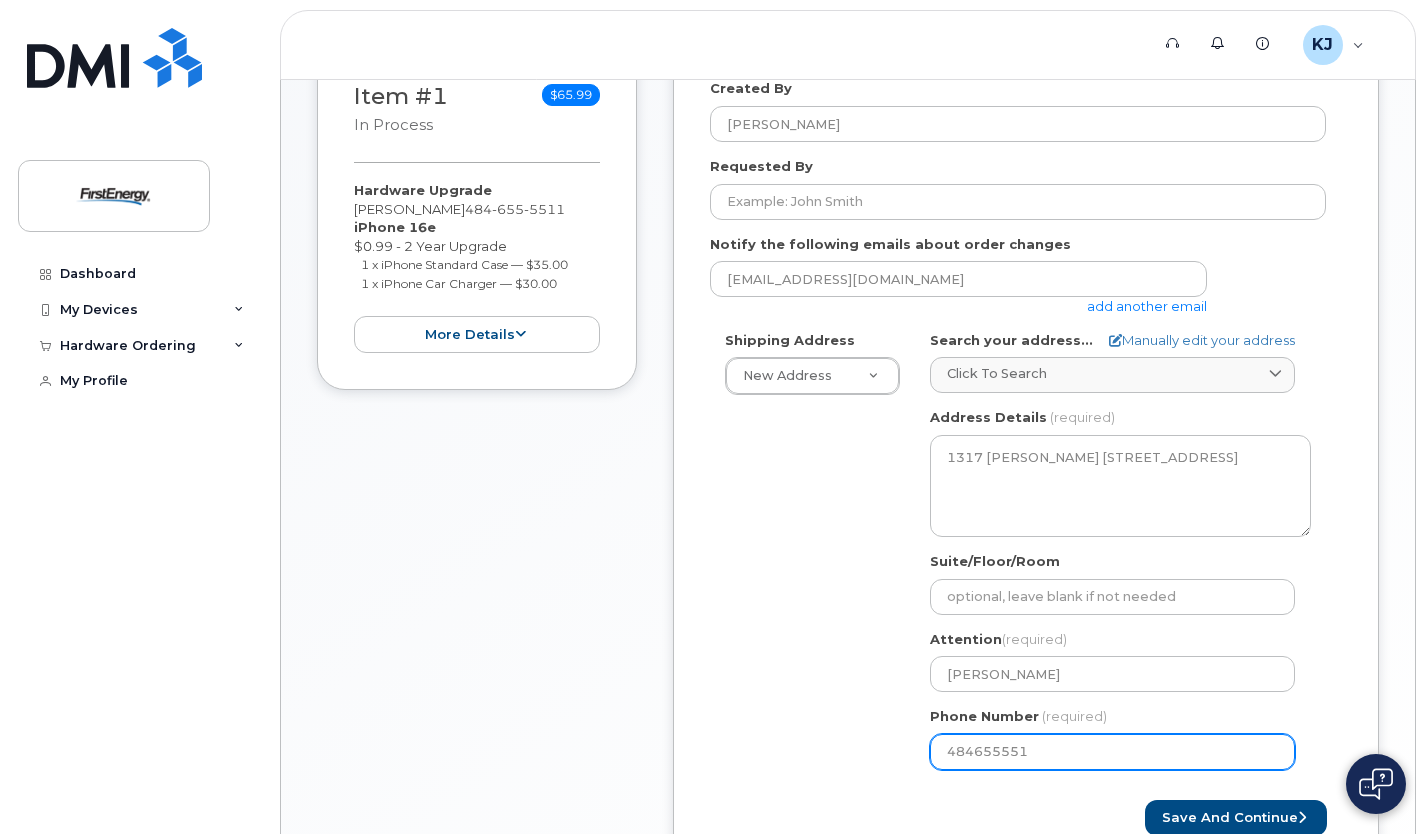 select 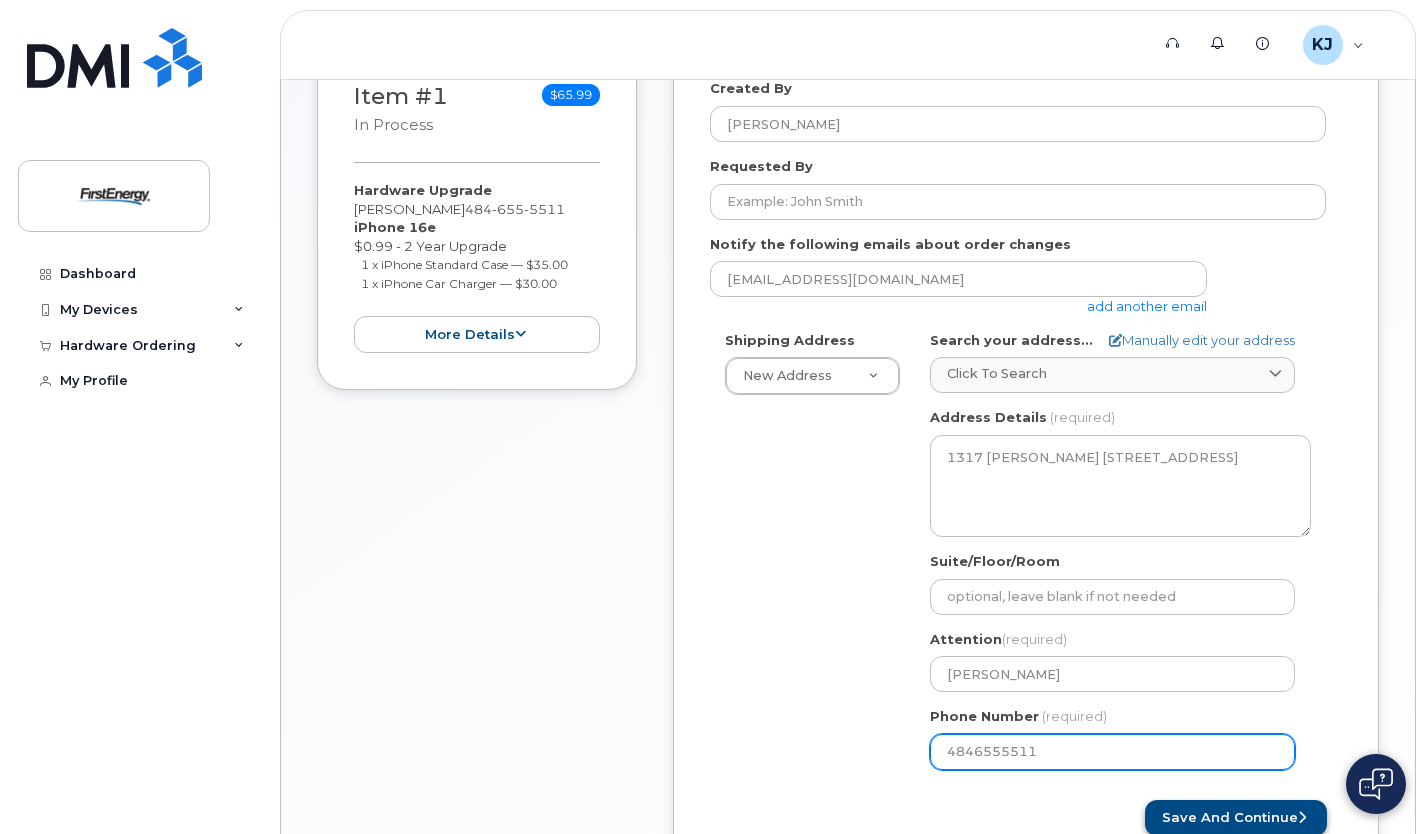 type on "4846555511" 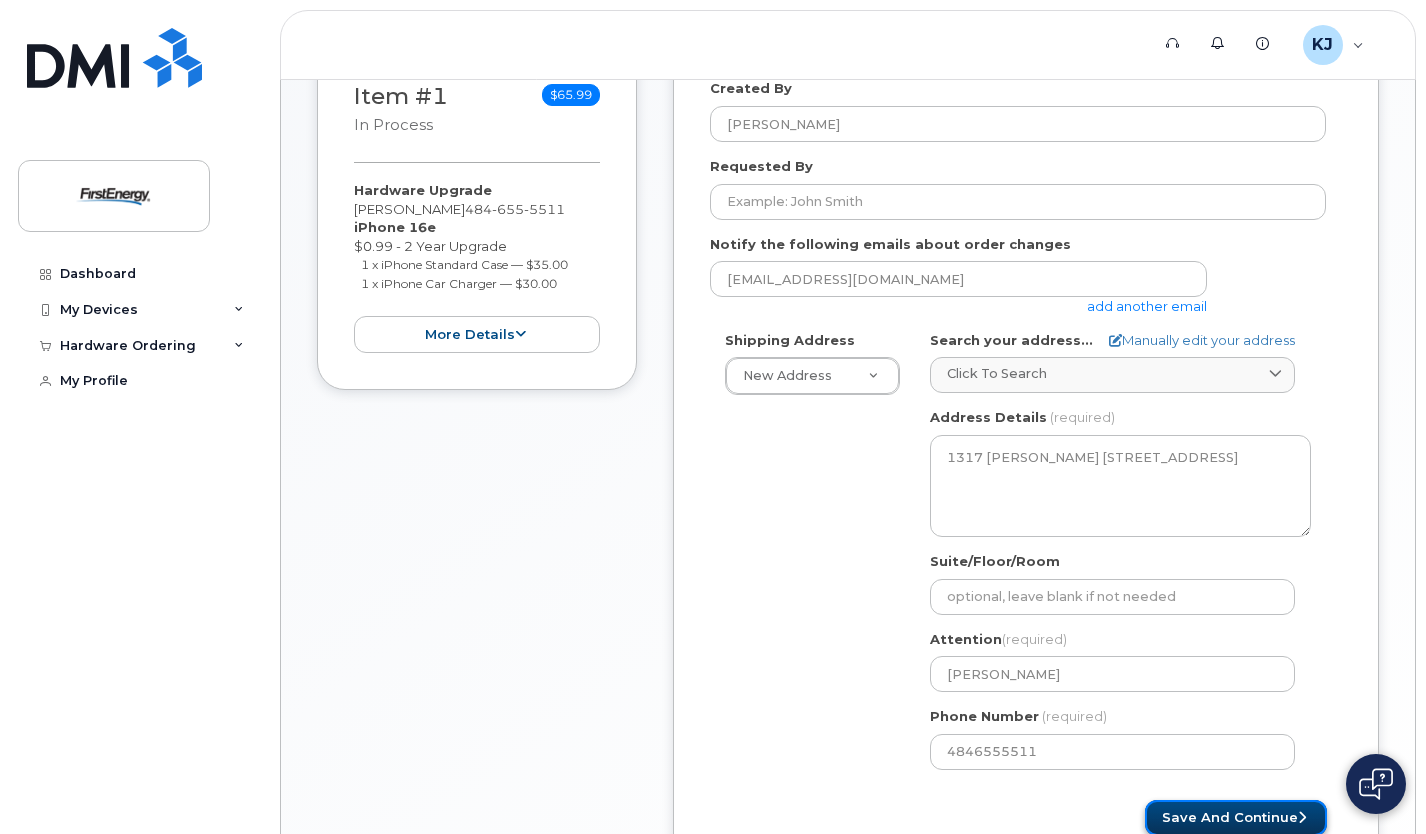 click on "Save and Continue" 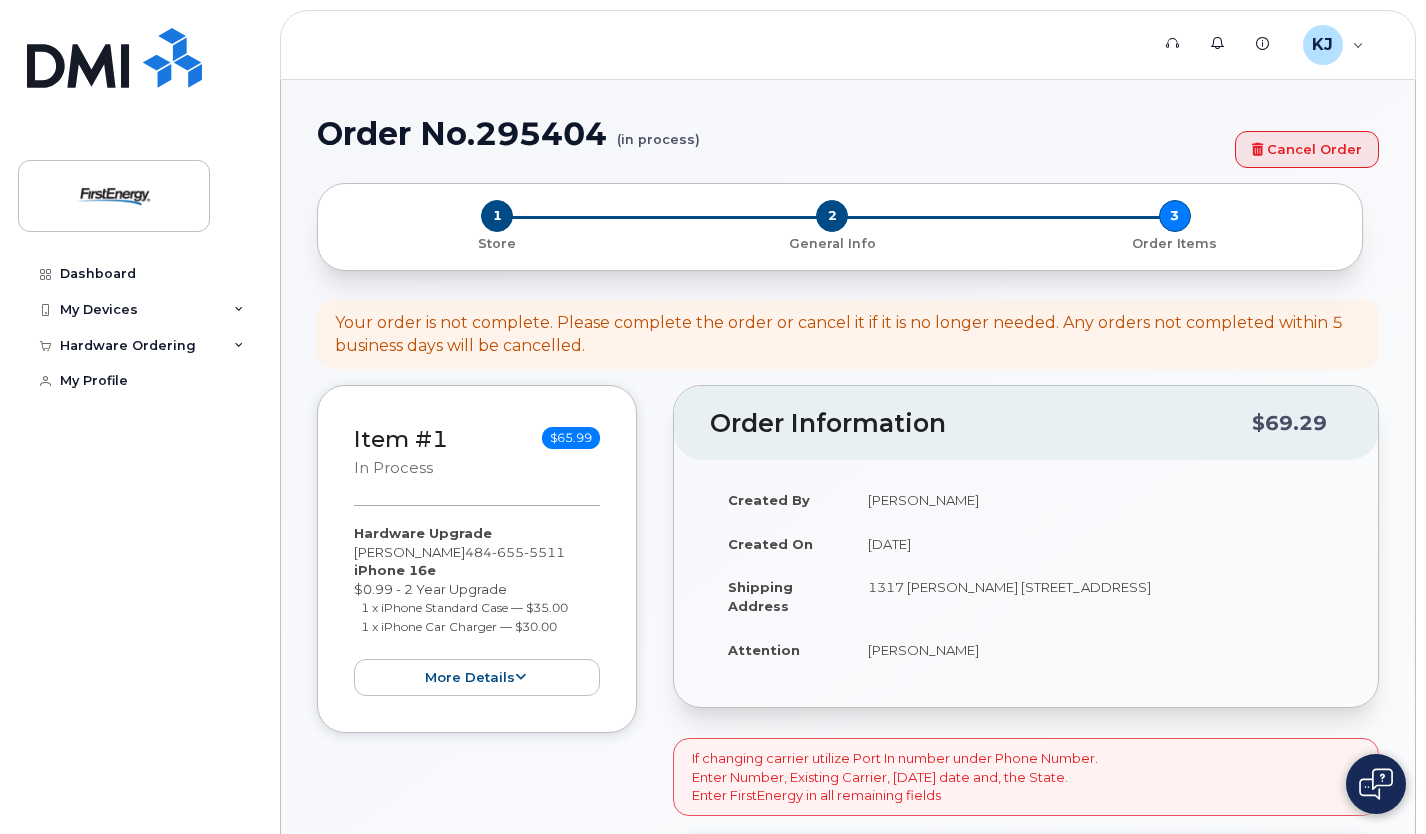scroll, scrollTop: 0, scrollLeft: 0, axis: both 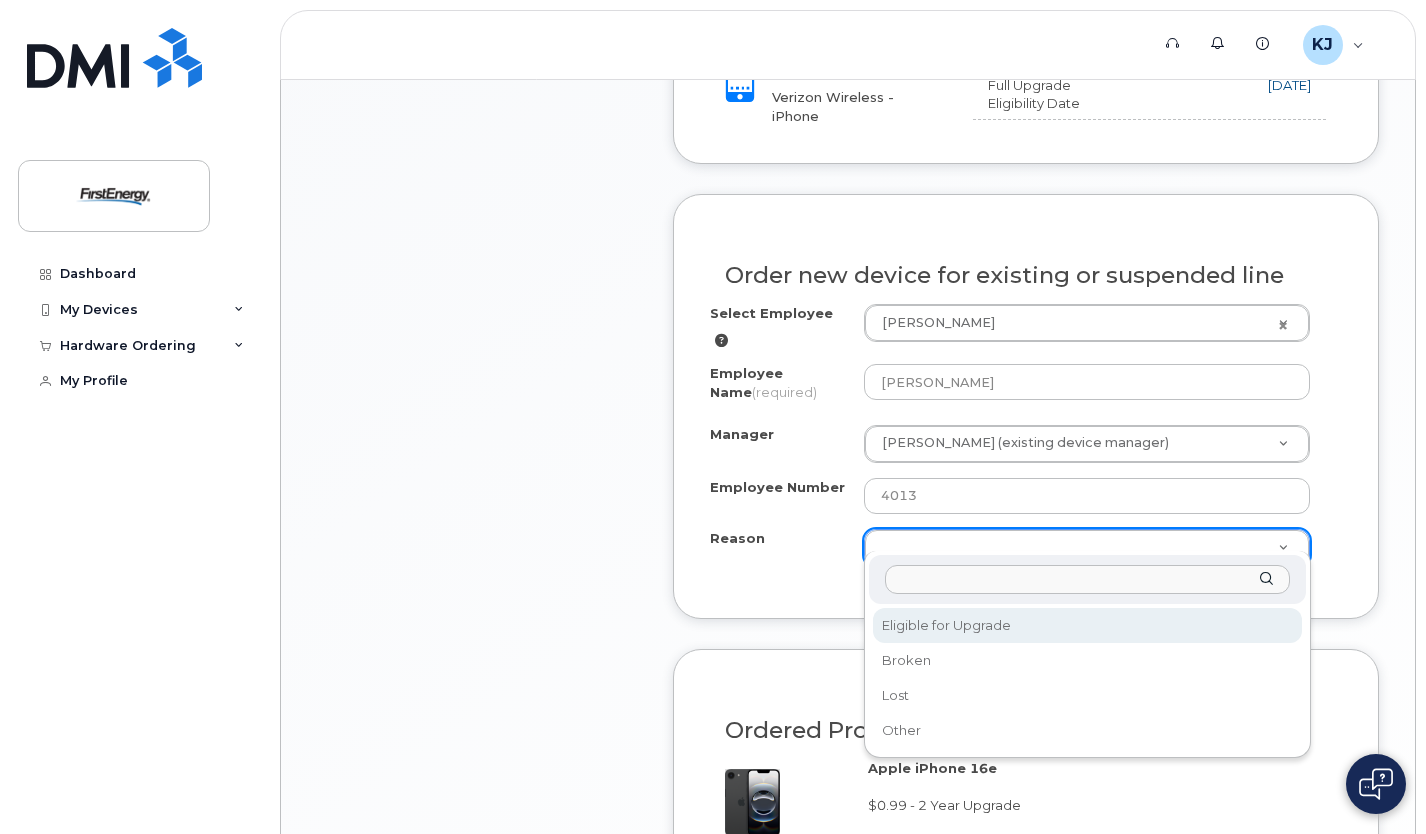 select on "eligible_for_upgrade" 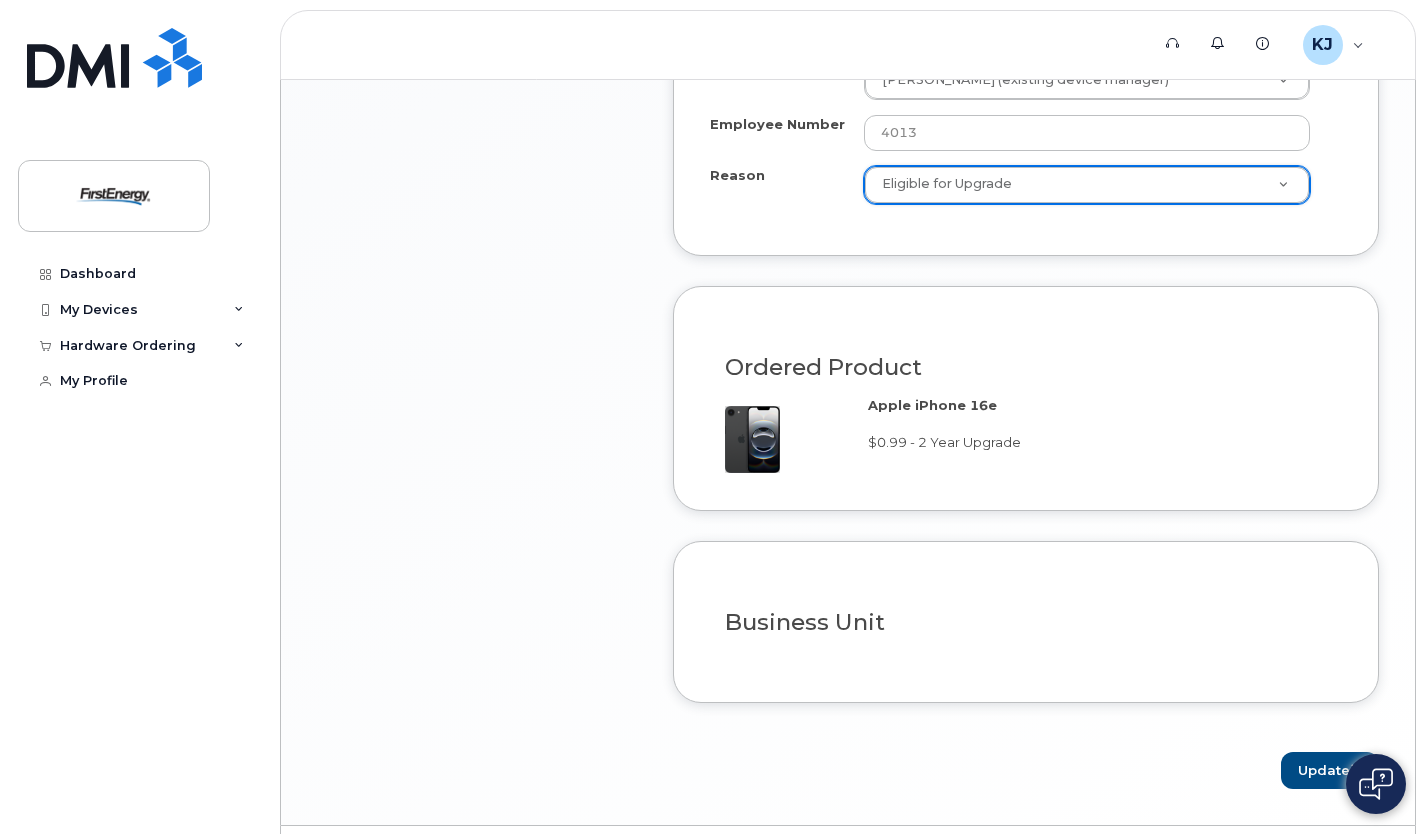 scroll, scrollTop: 1422, scrollLeft: 0, axis: vertical 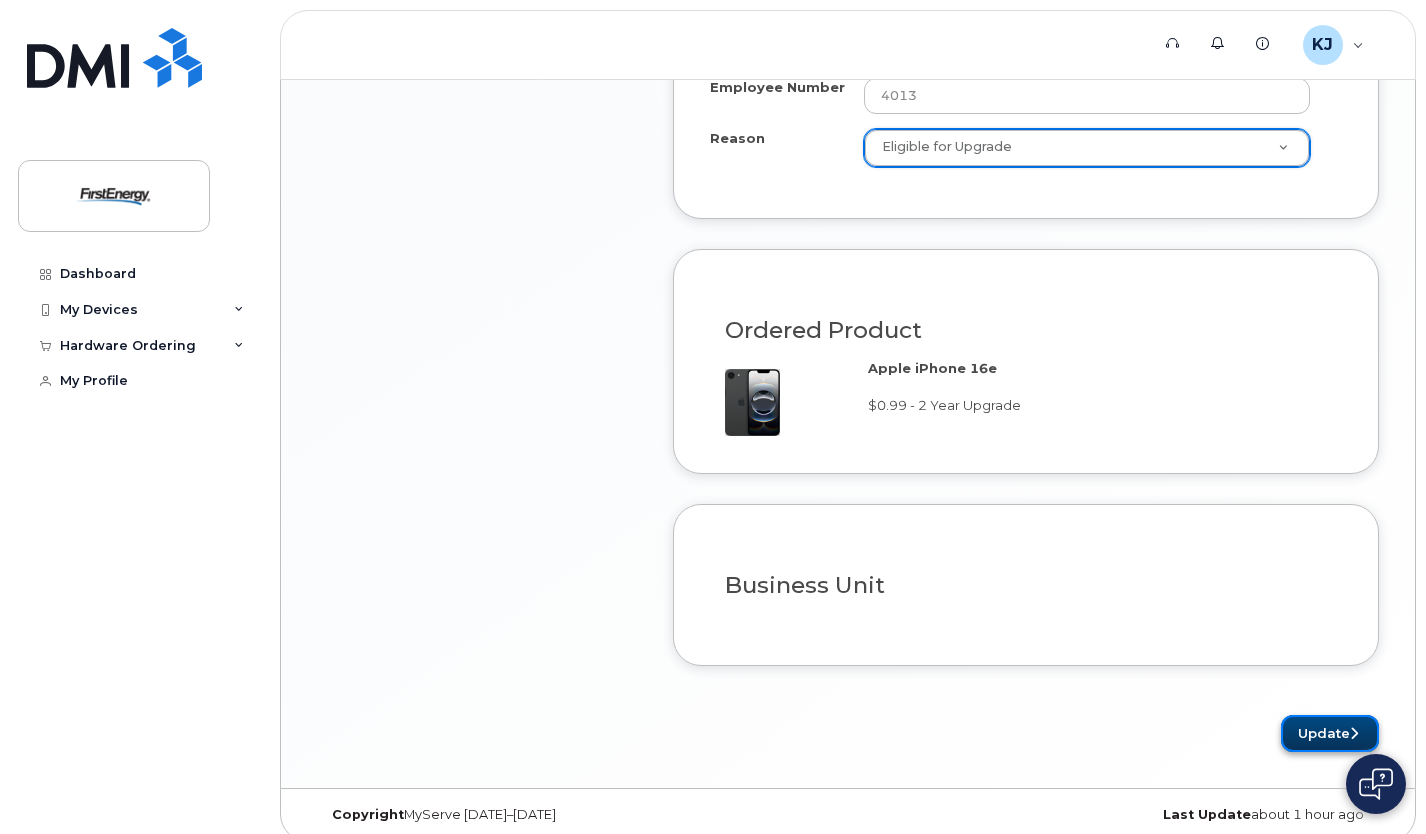 click on "Update" 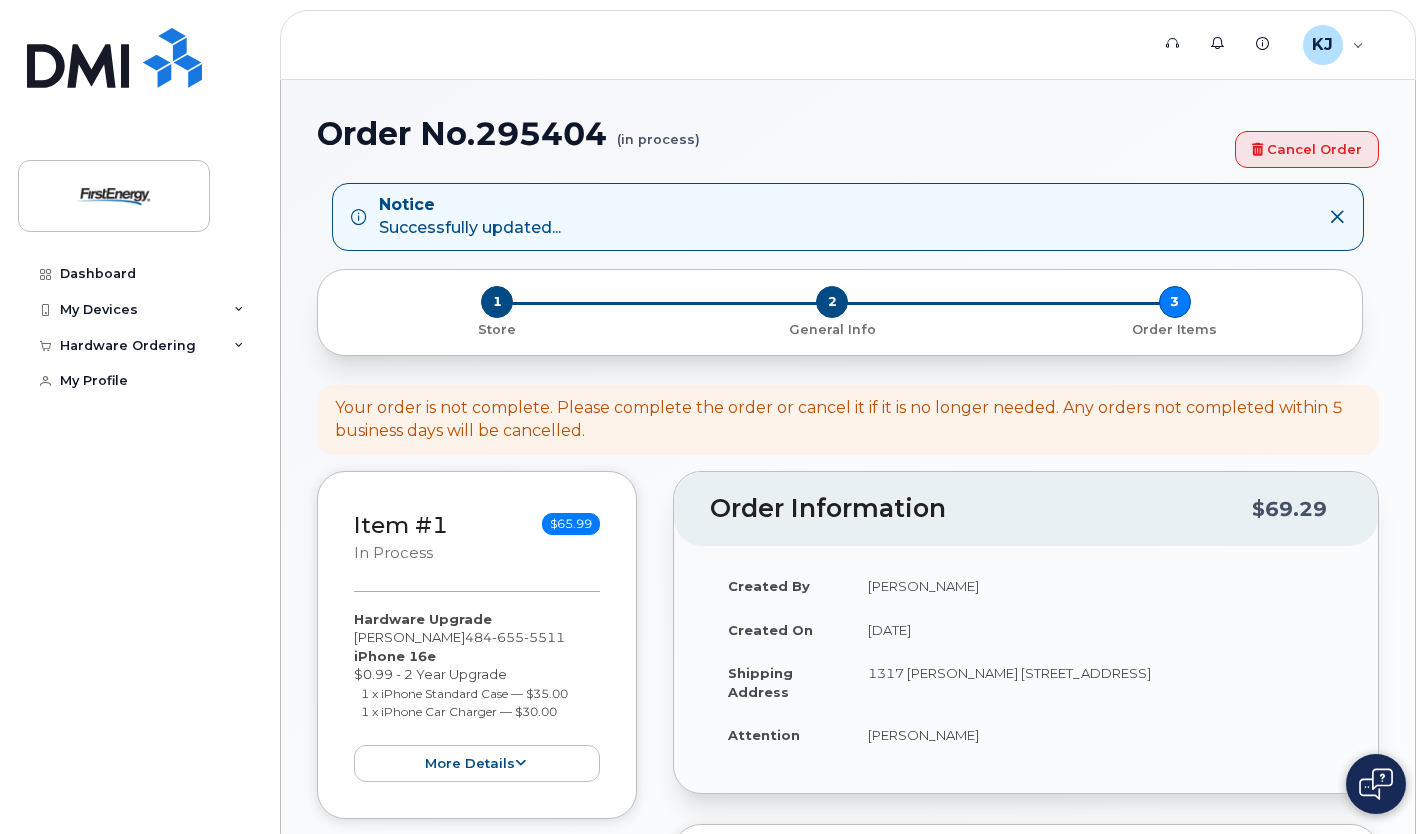 scroll, scrollTop: 0, scrollLeft: 0, axis: both 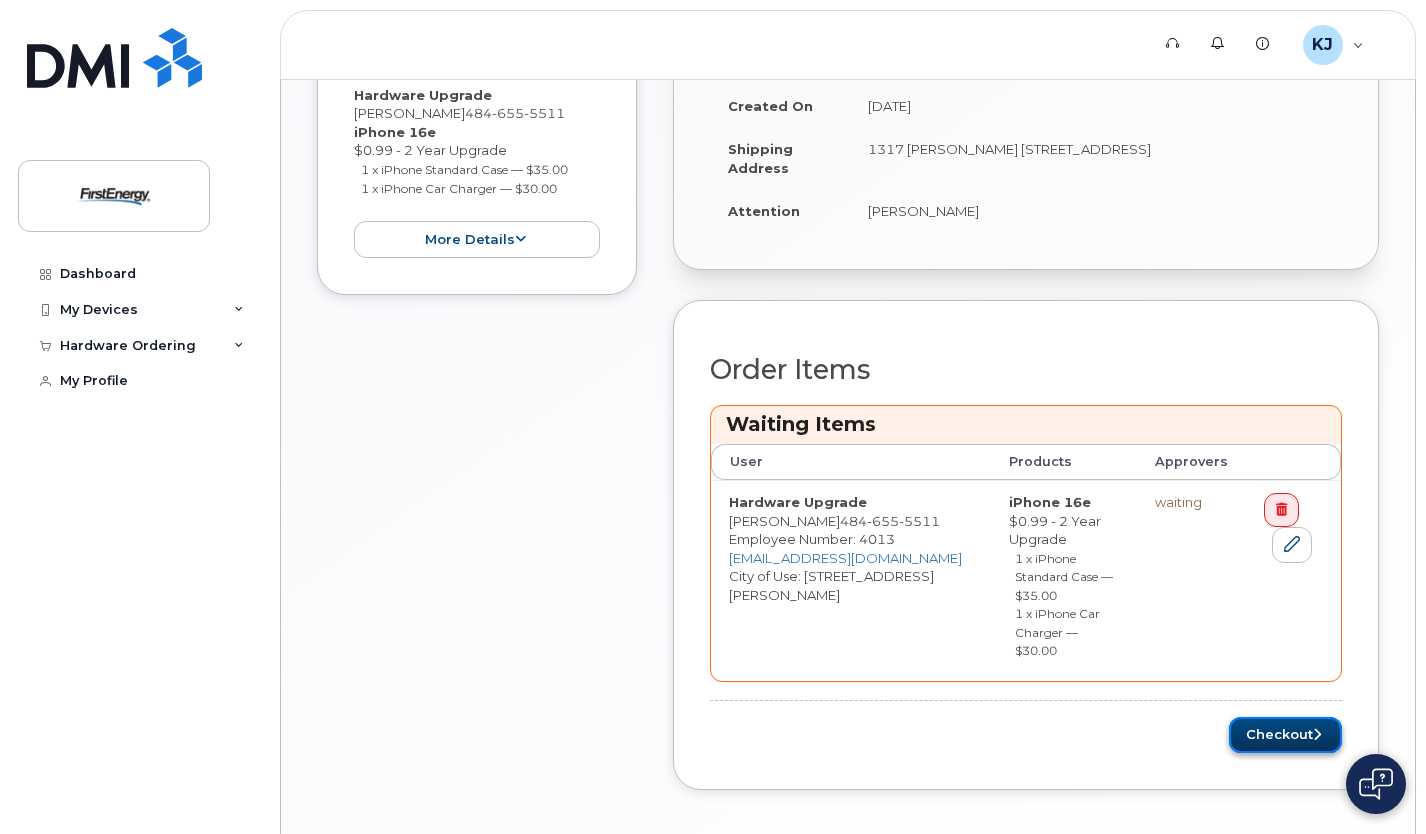 click on "Checkout" 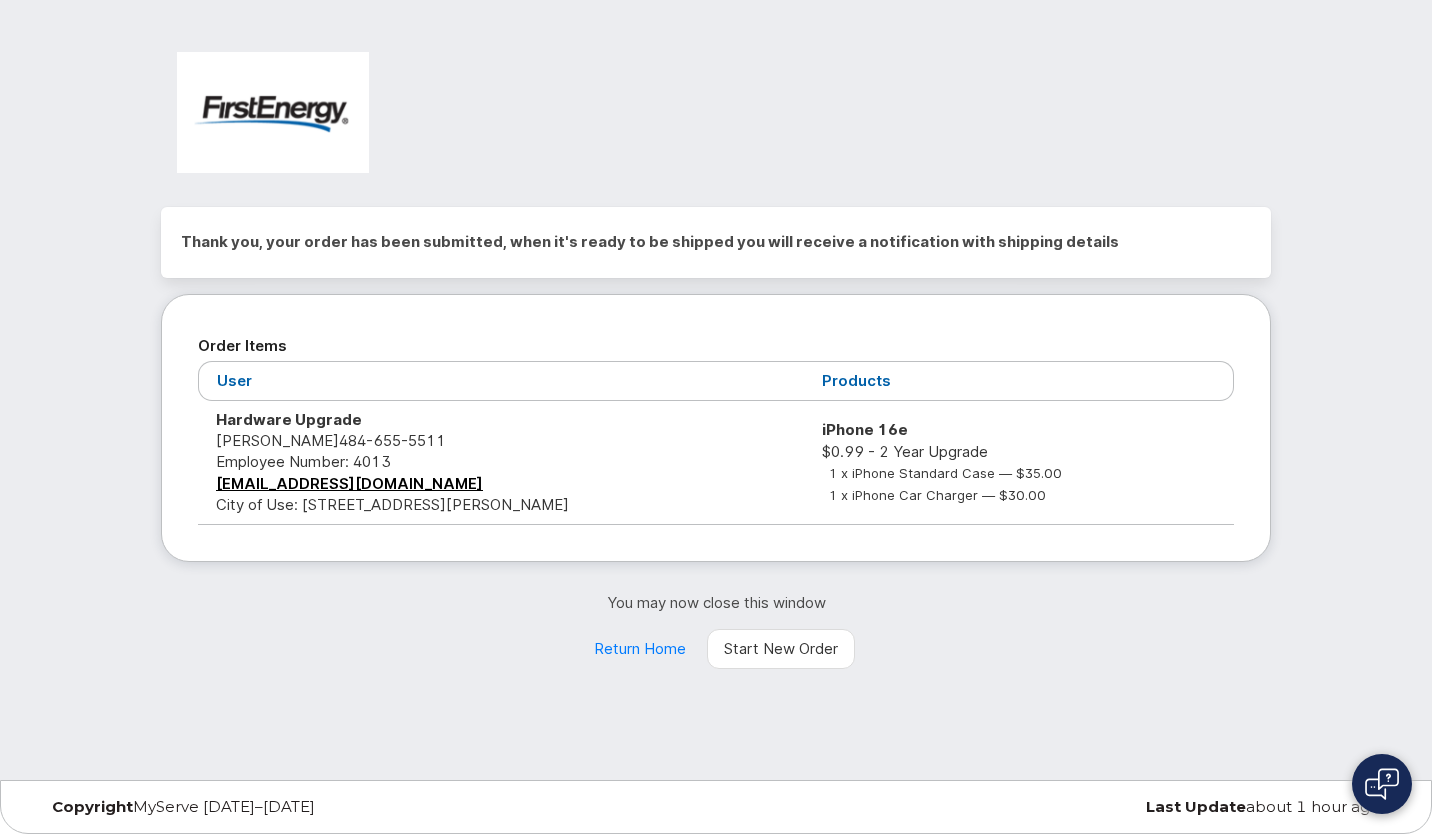 scroll, scrollTop: 0, scrollLeft: 0, axis: both 